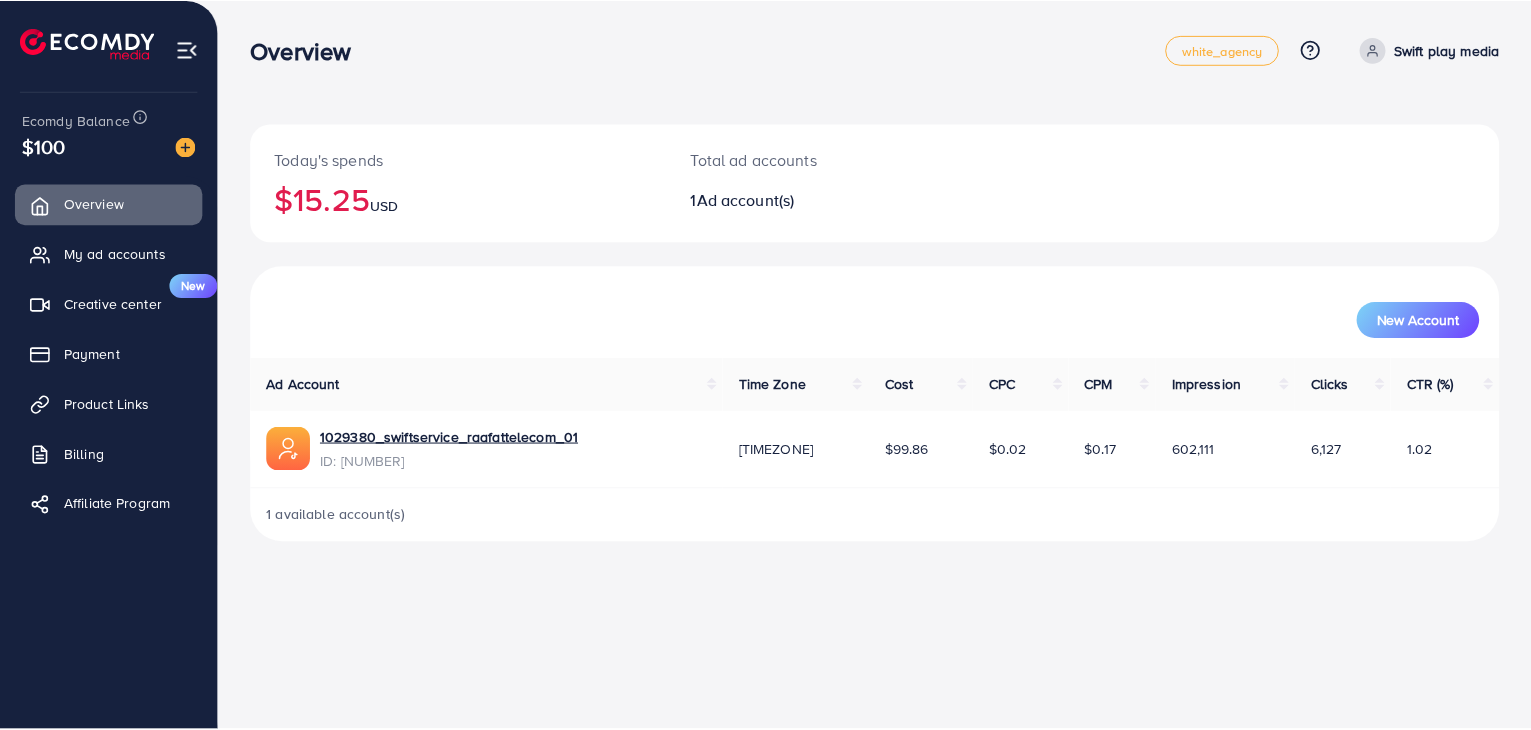 scroll, scrollTop: 0, scrollLeft: 0, axis: both 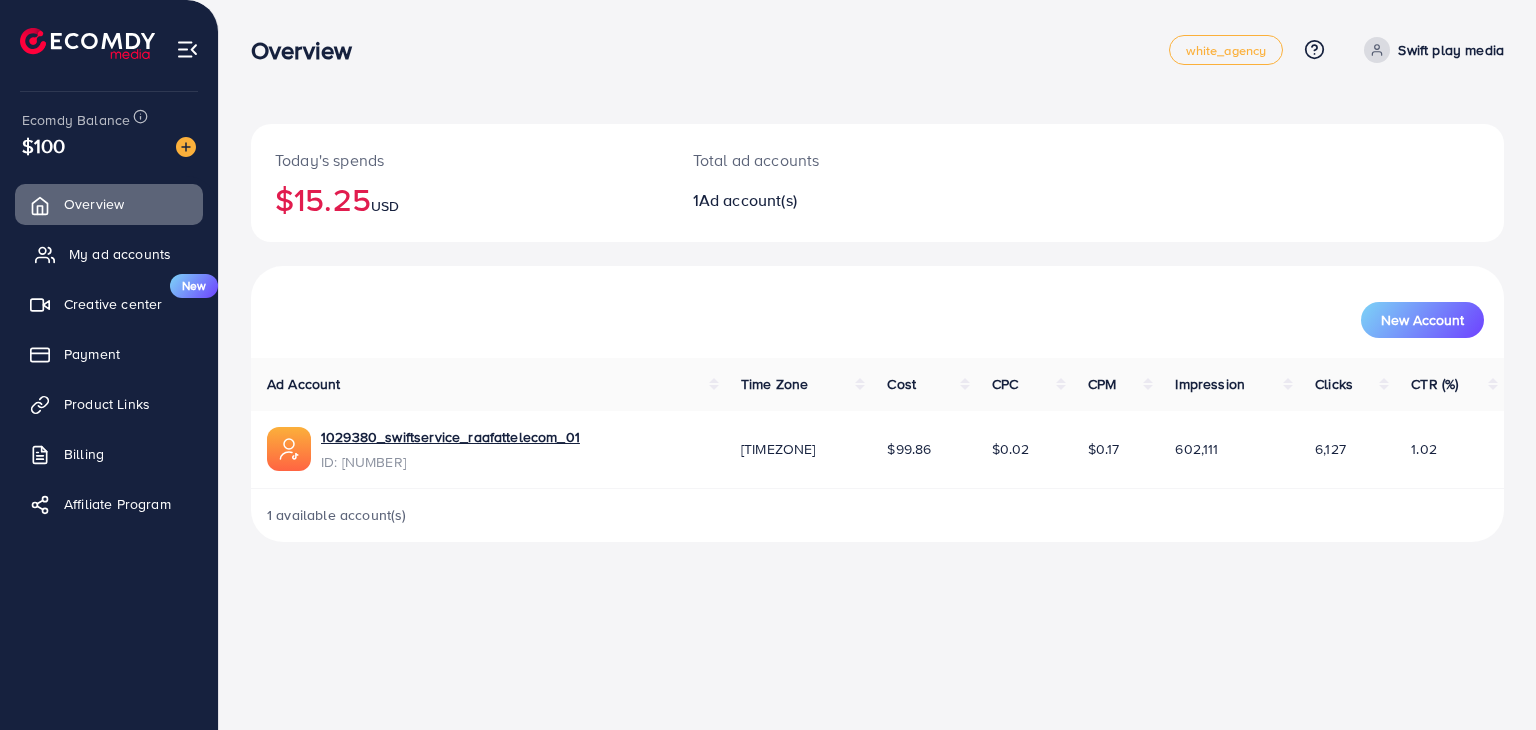 click on "My ad accounts" at bounding box center (120, 254) 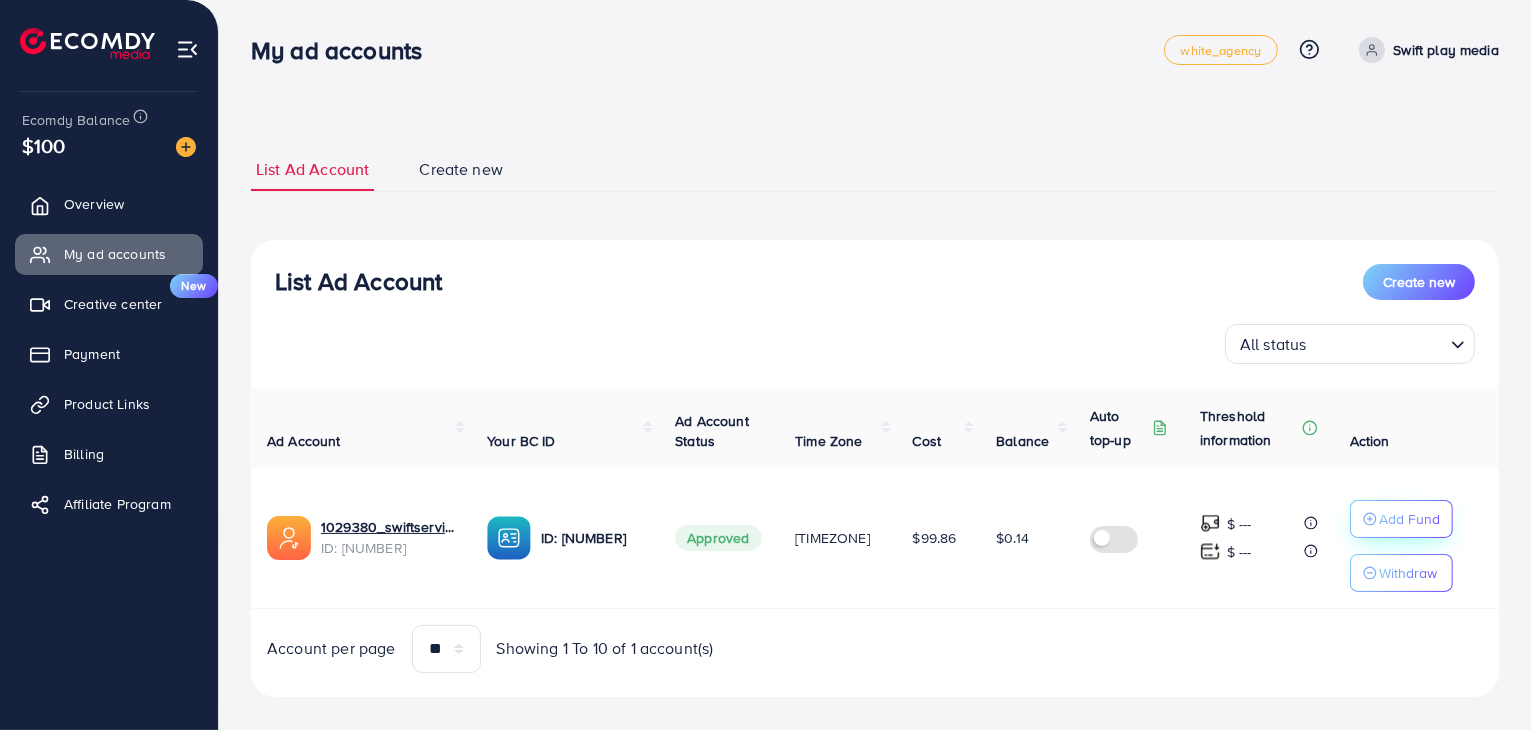 click on "Add Fund" at bounding box center [1409, 519] 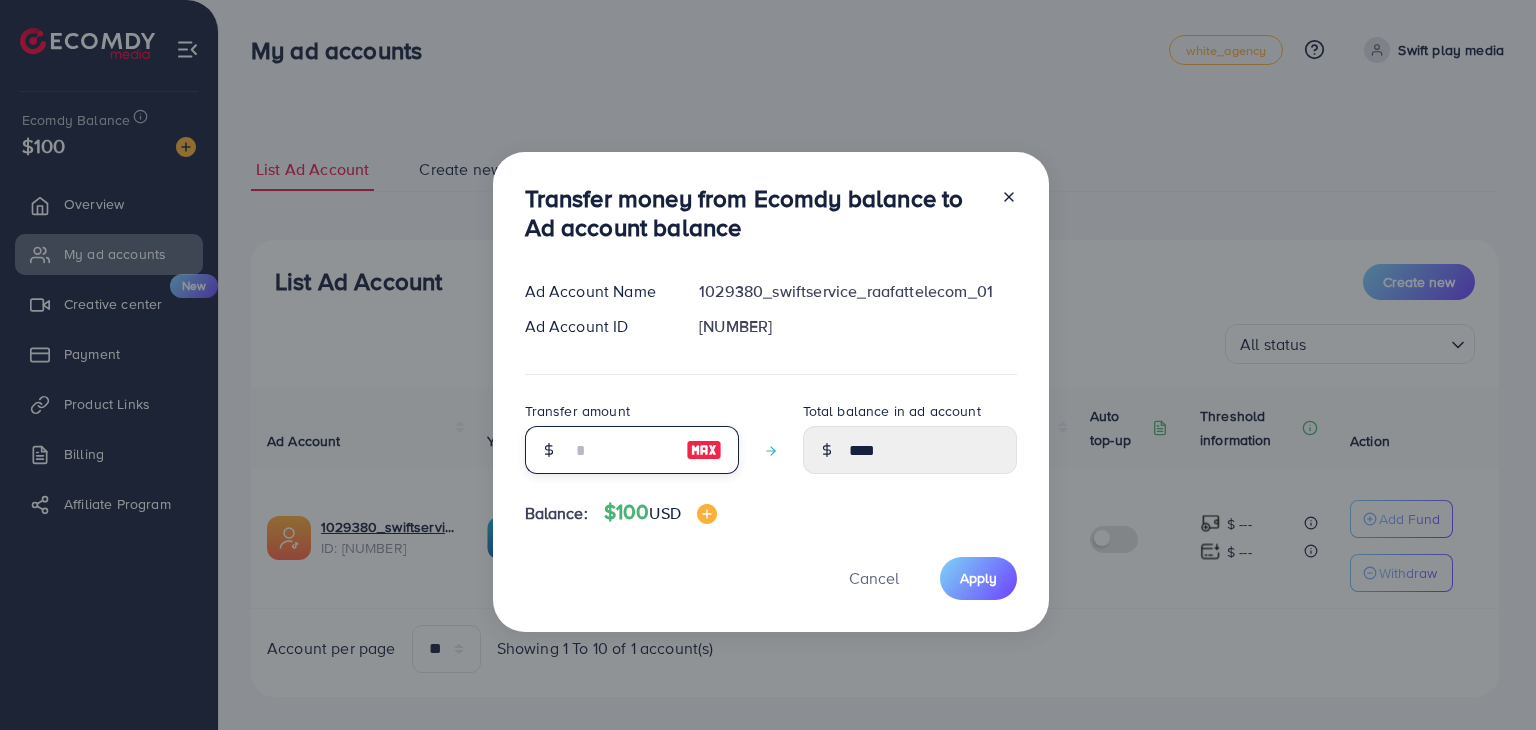 click at bounding box center [621, 450] 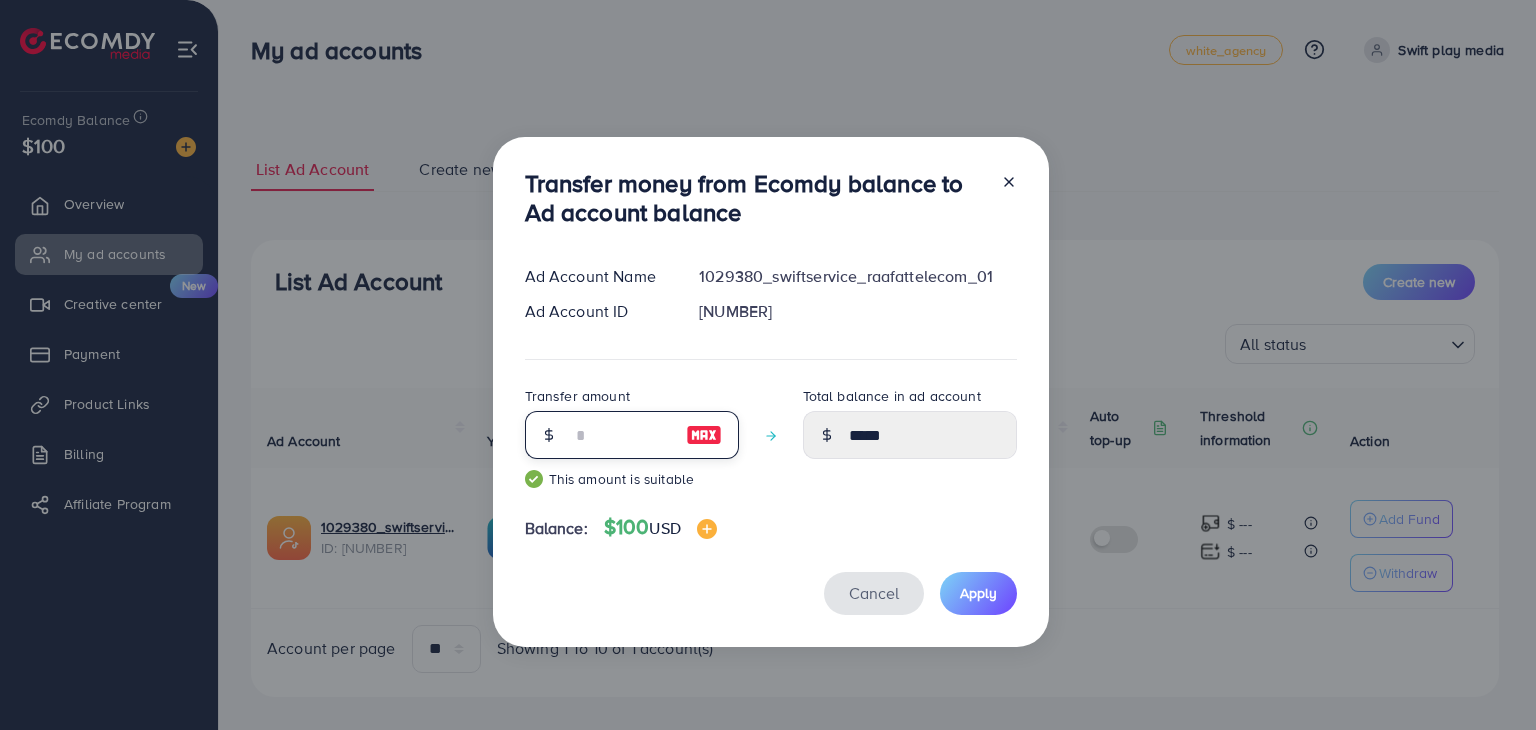 type on "**" 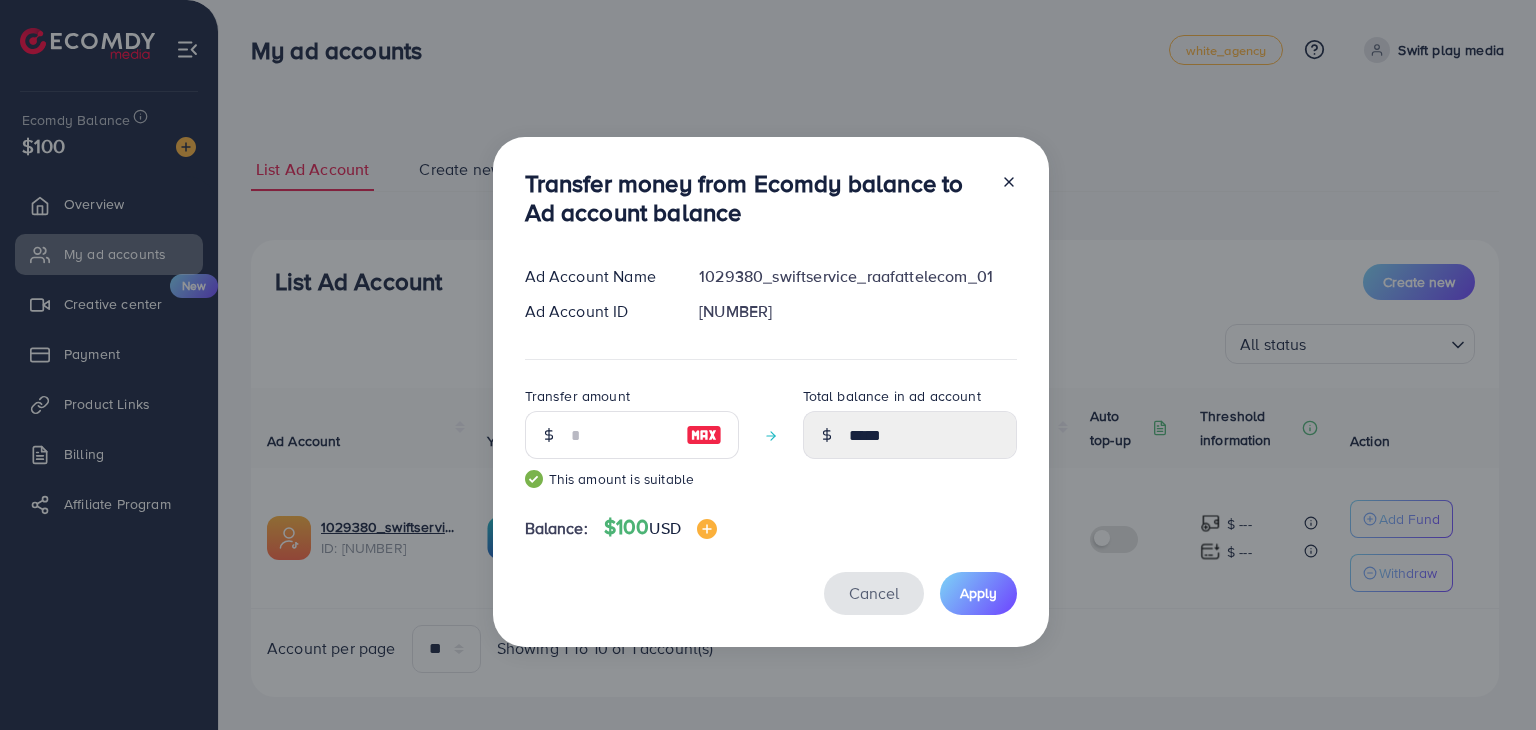 click on "Cancel" at bounding box center [874, 593] 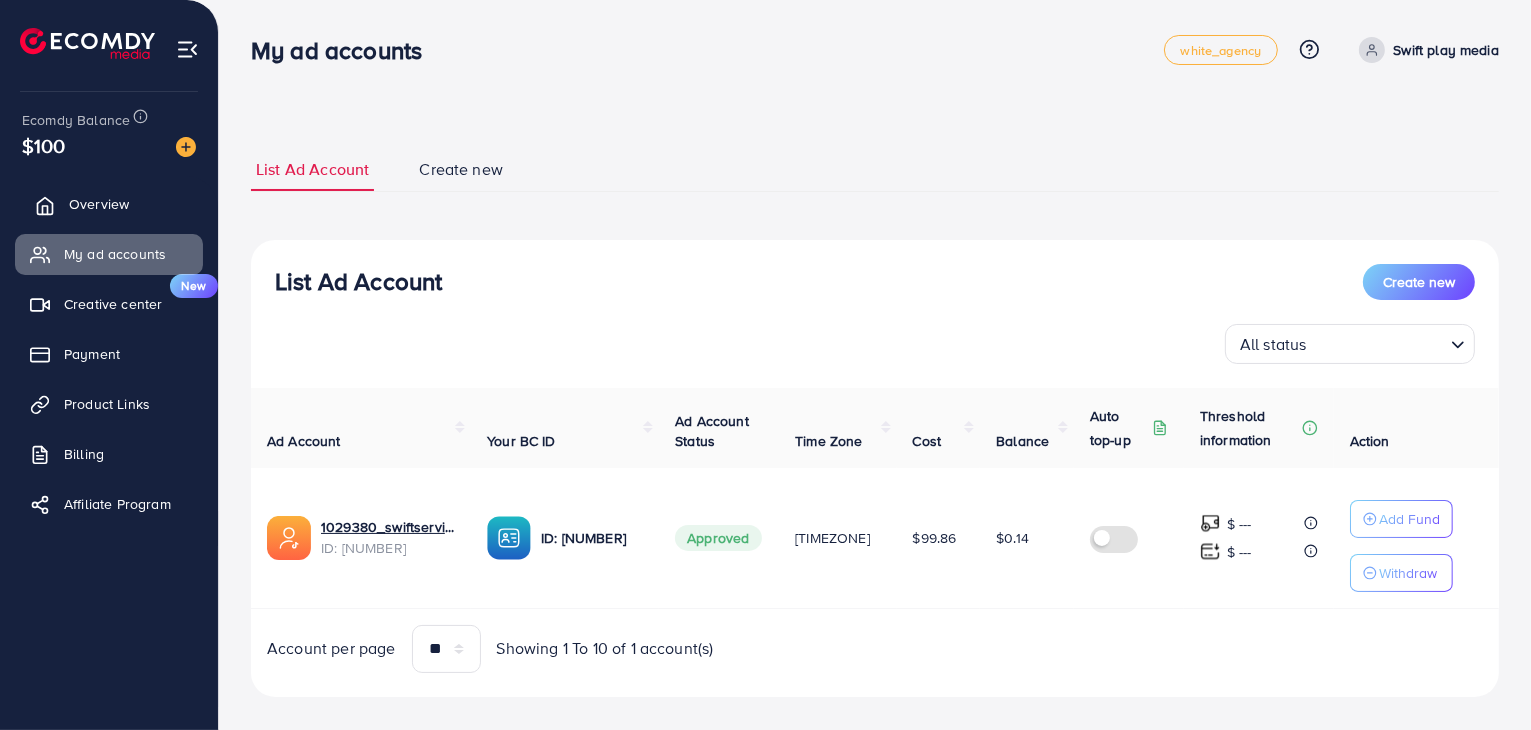 click on "Overview" at bounding box center (99, 204) 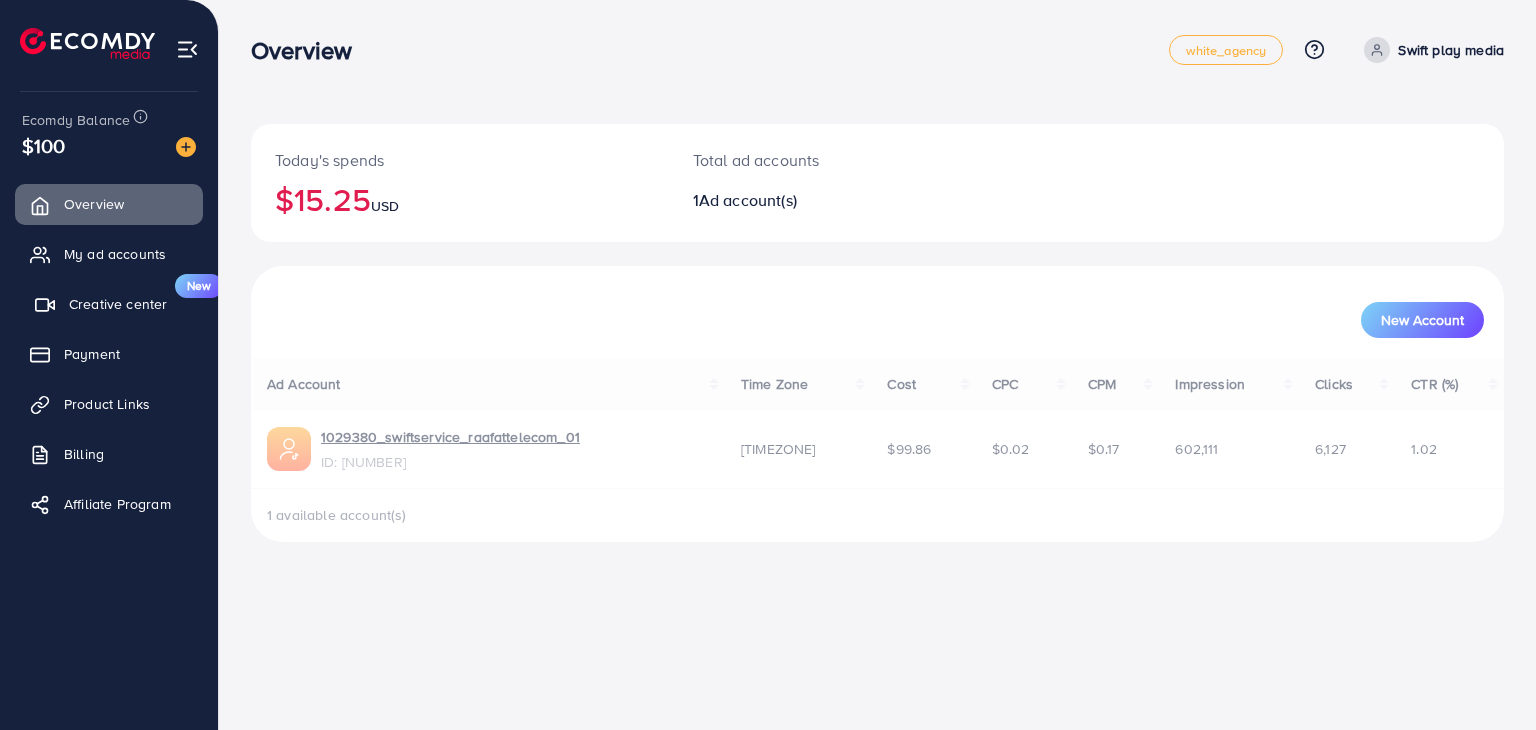 click on "Creative center  New" at bounding box center [109, 304] 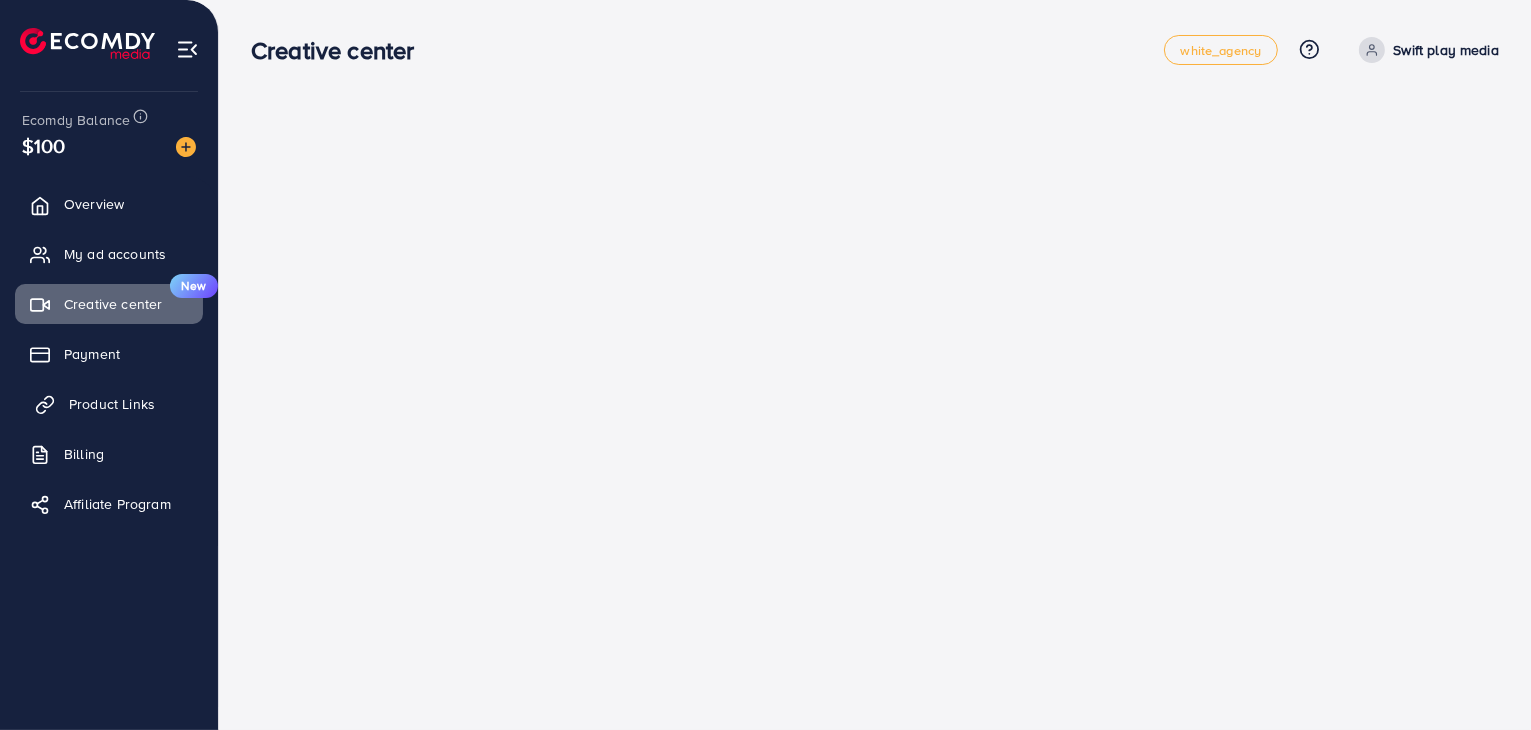 click on "Product Links" at bounding box center [109, 404] 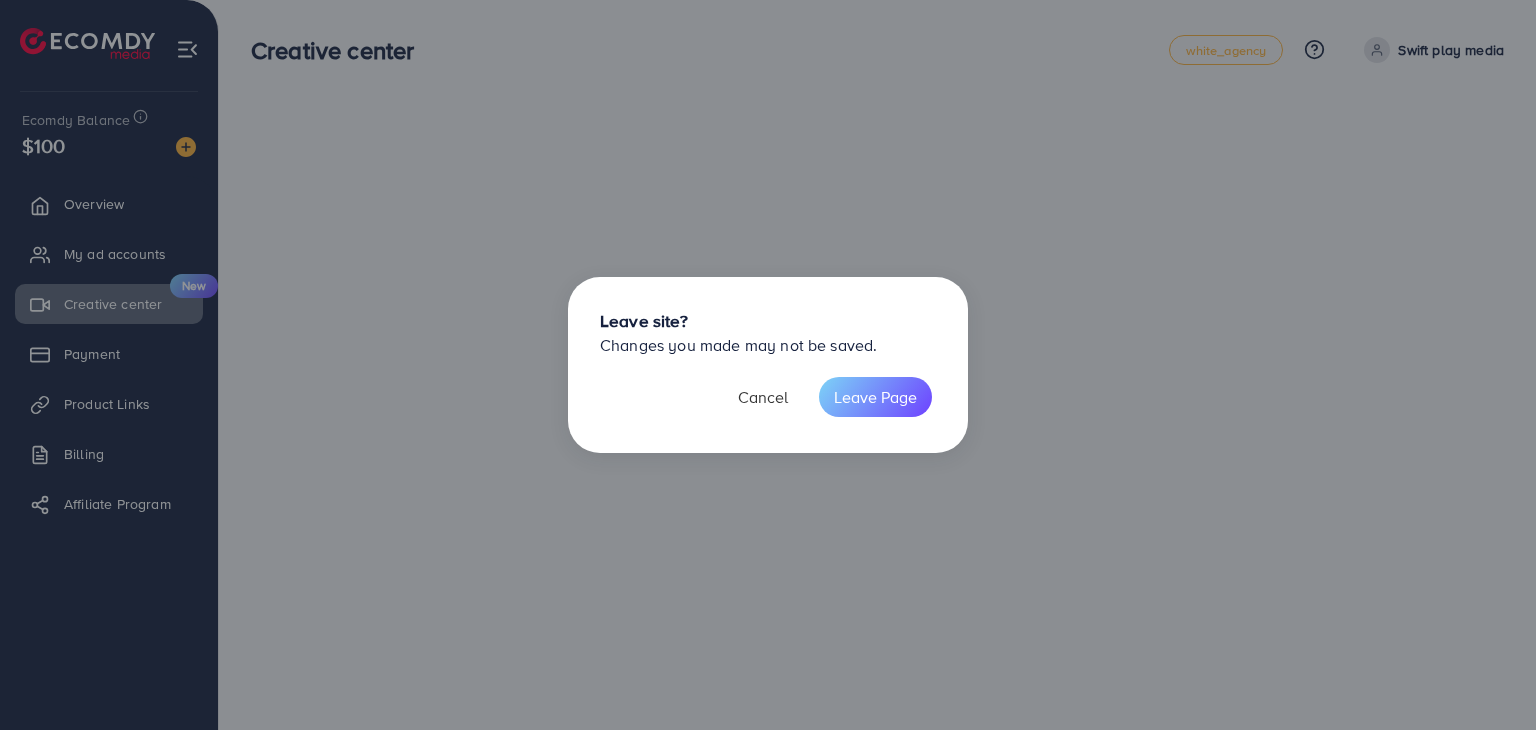 click on "Cancel" at bounding box center [763, 397] 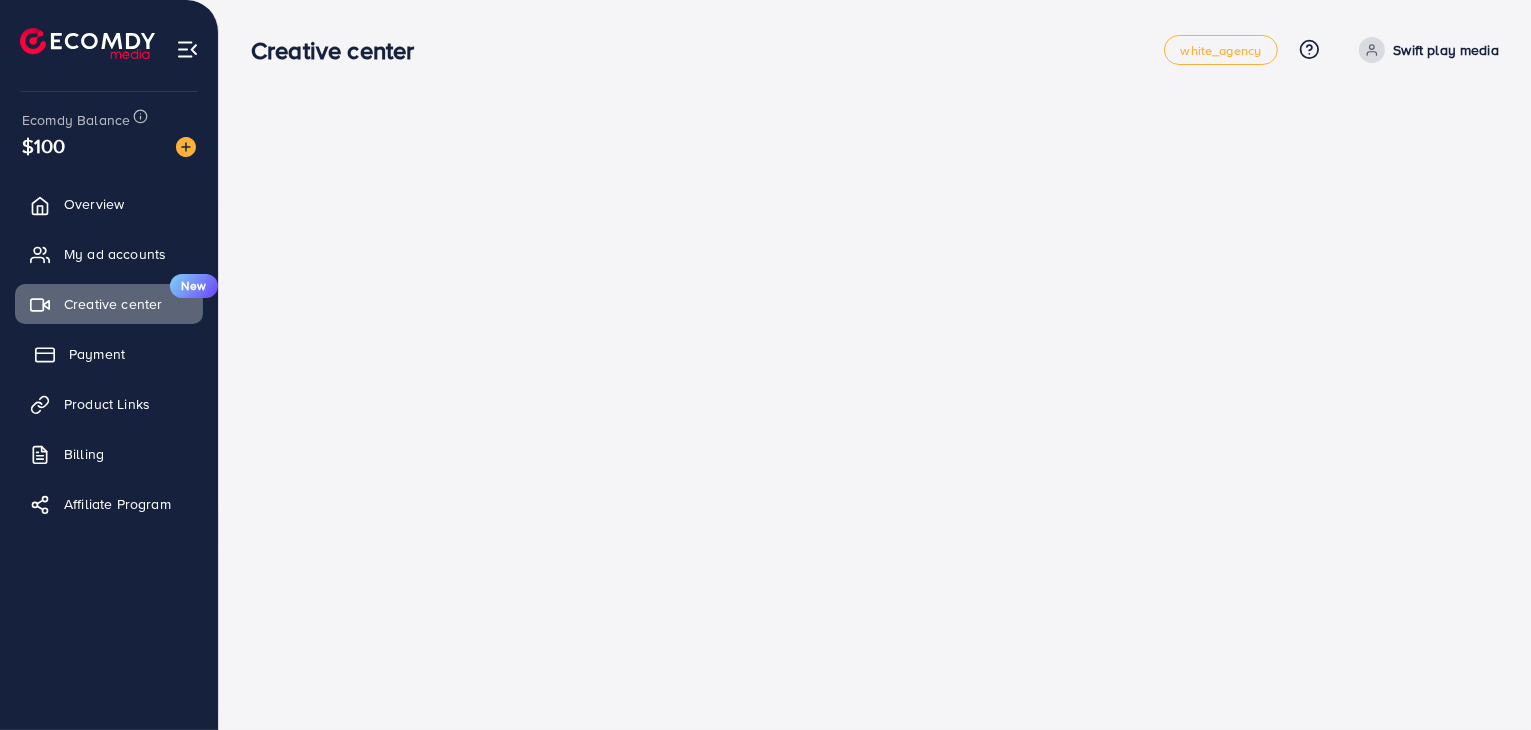 click on "Payment" at bounding box center [109, 354] 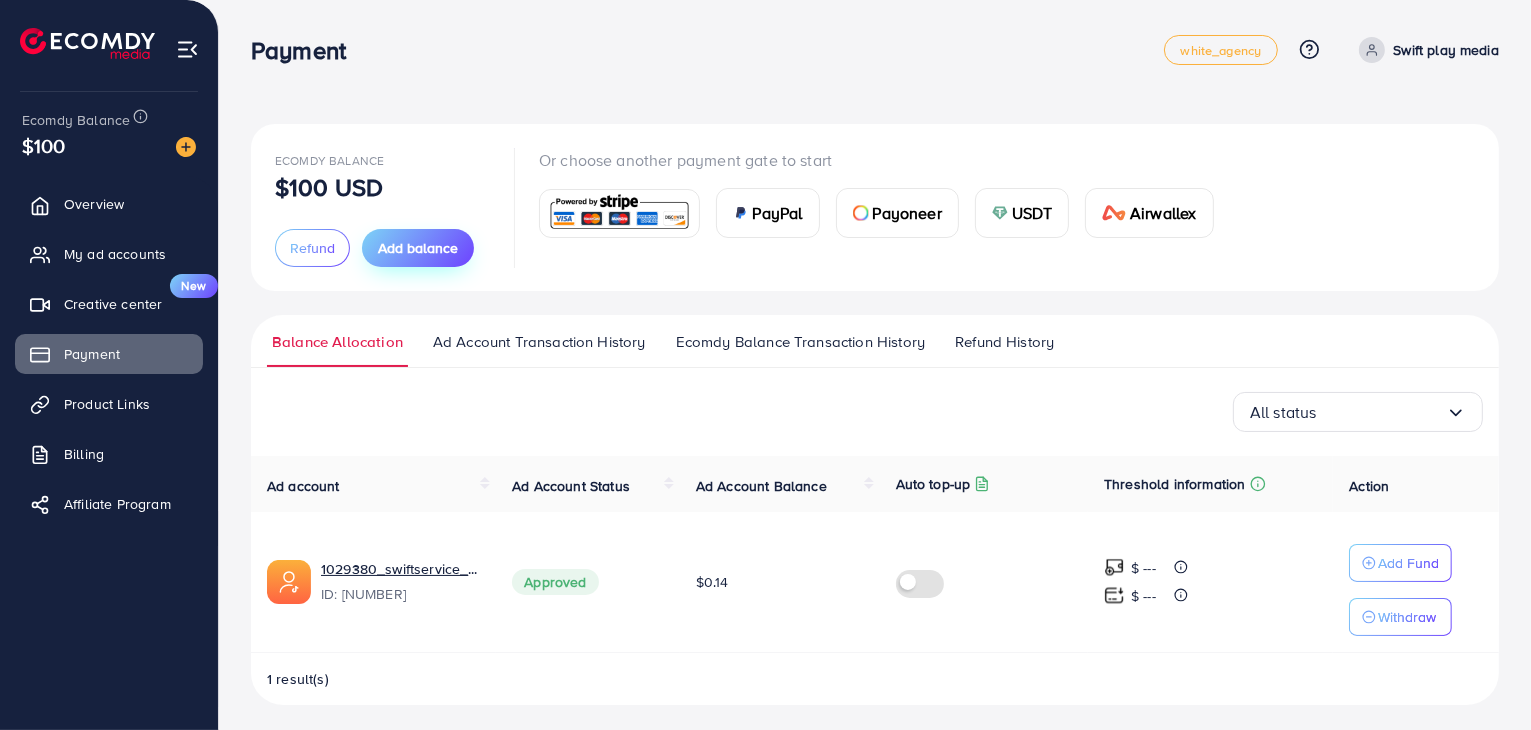 click on "Add balance" at bounding box center [418, 248] 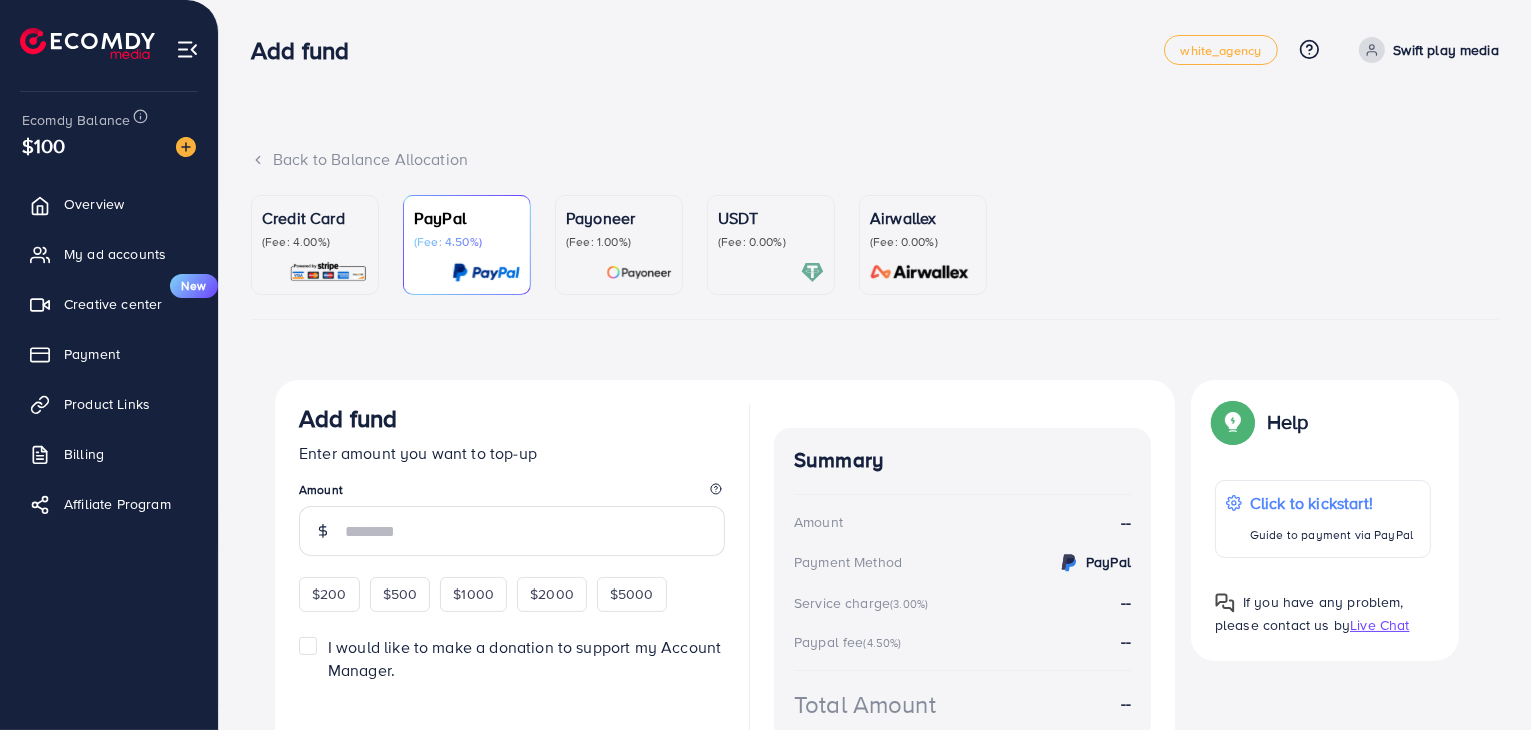 click on "(Fee: 0.00%)" at bounding box center (771, 242) 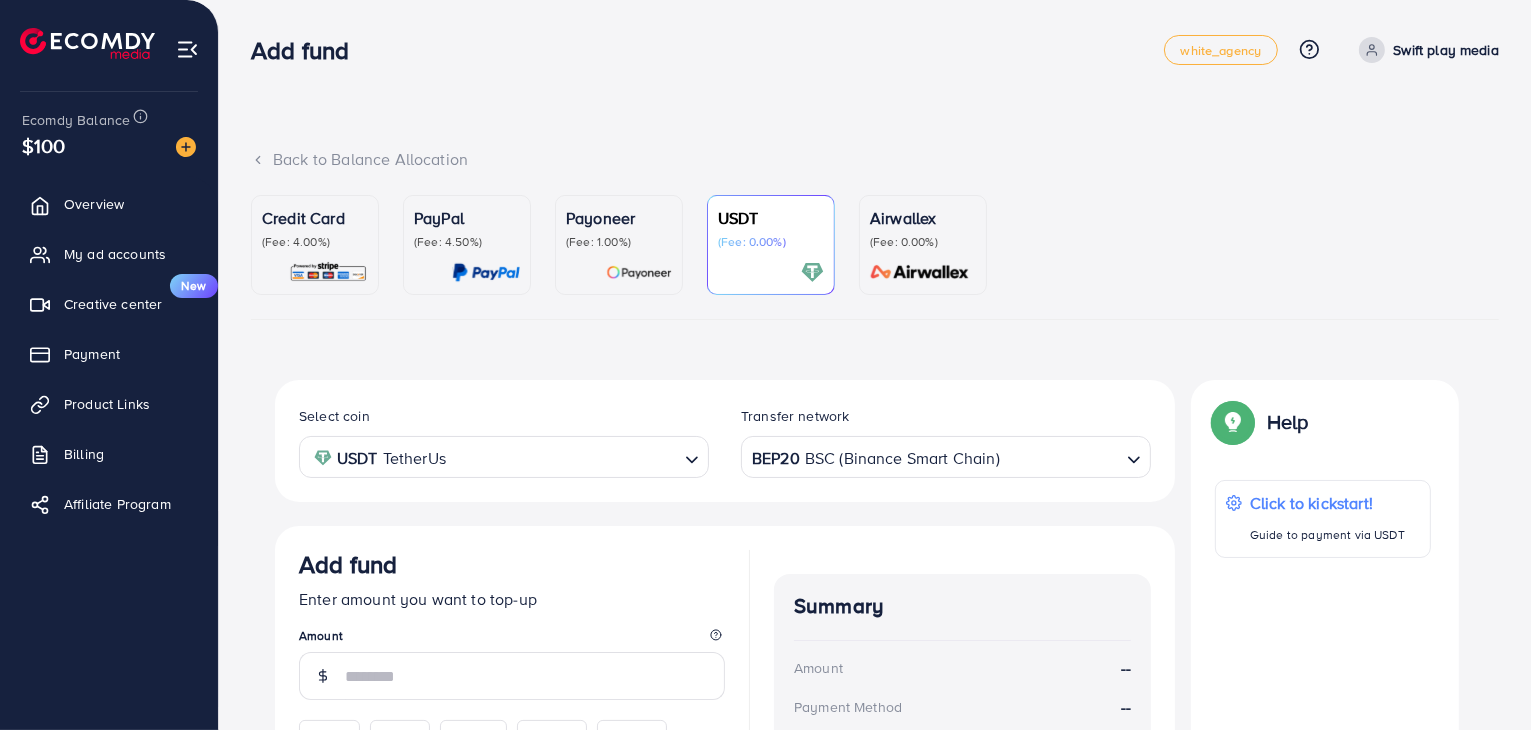 scroll, scrollTop: 352, scrollLeft: 0, axis: vertical 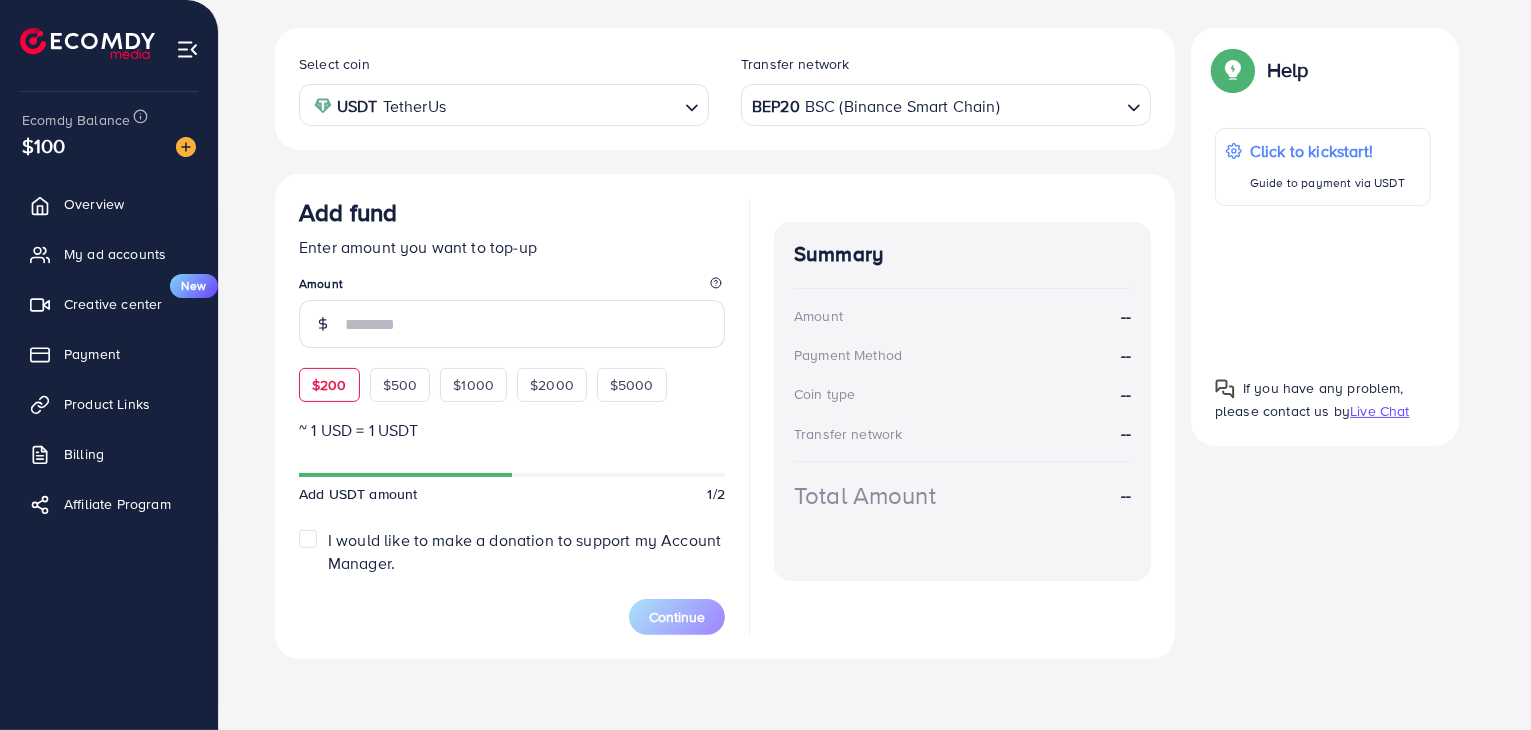 click on "$200" at bounding box center [329, 385] 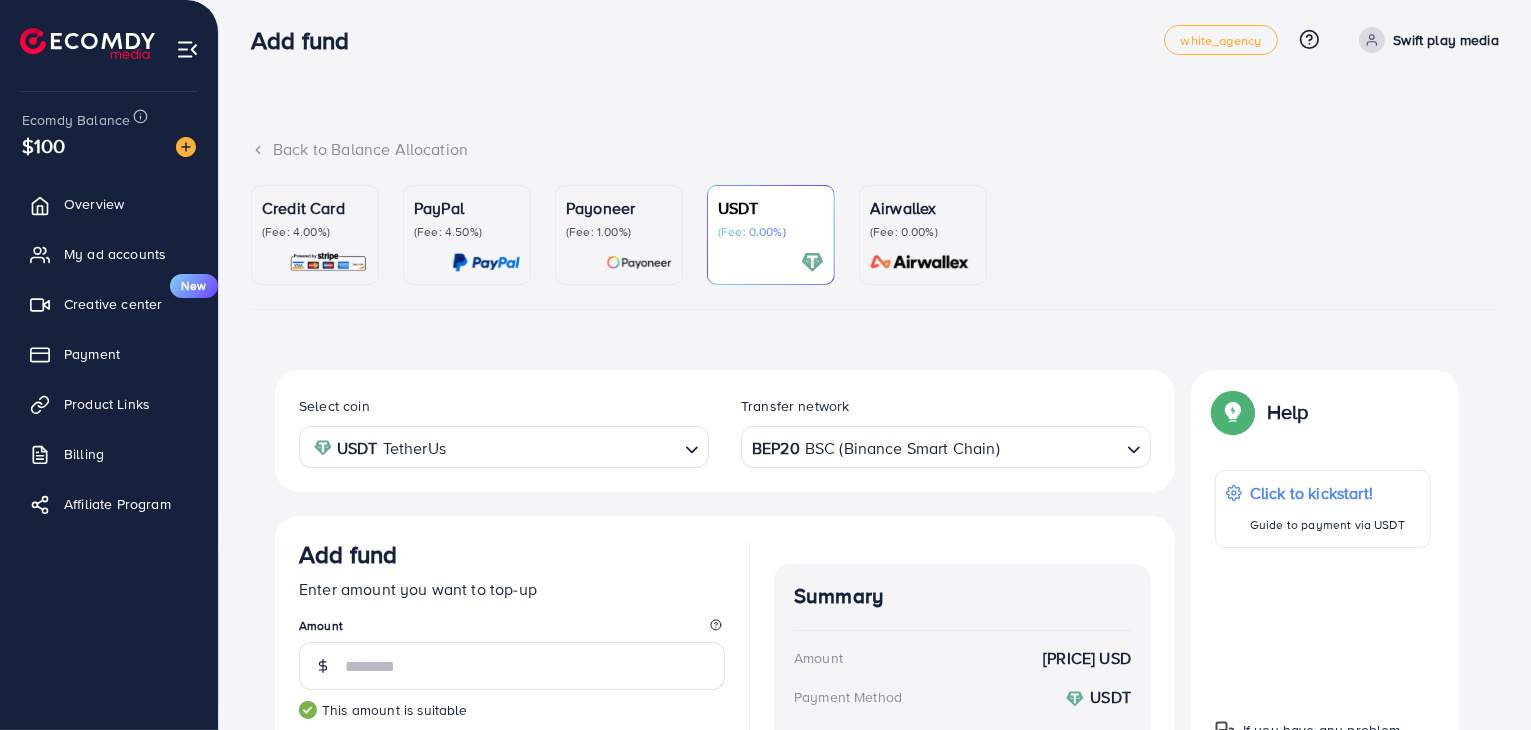 scroll, scrollTop: 0, scrollLeft: 0, axis: both 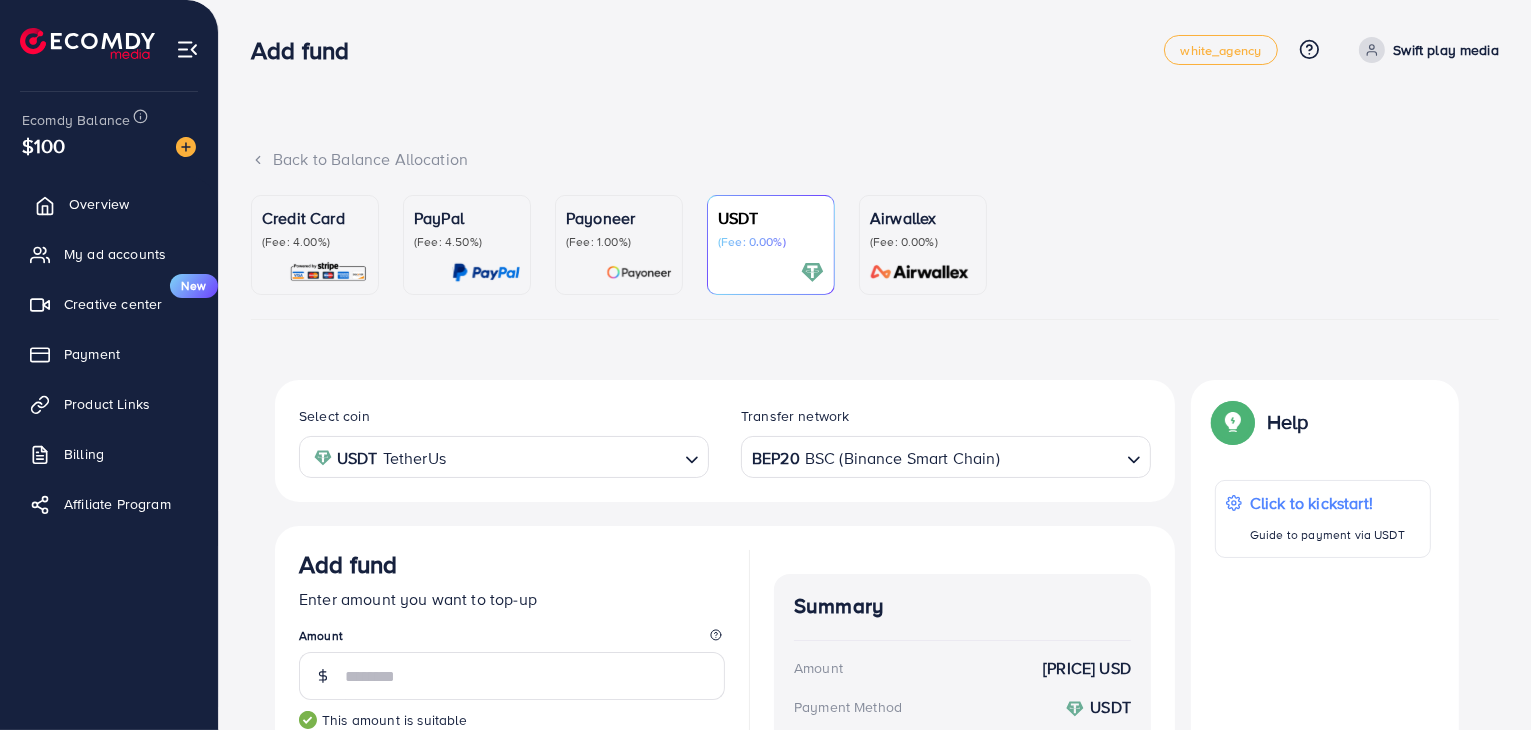 click on "Overview" at bounding box center (109, 204) 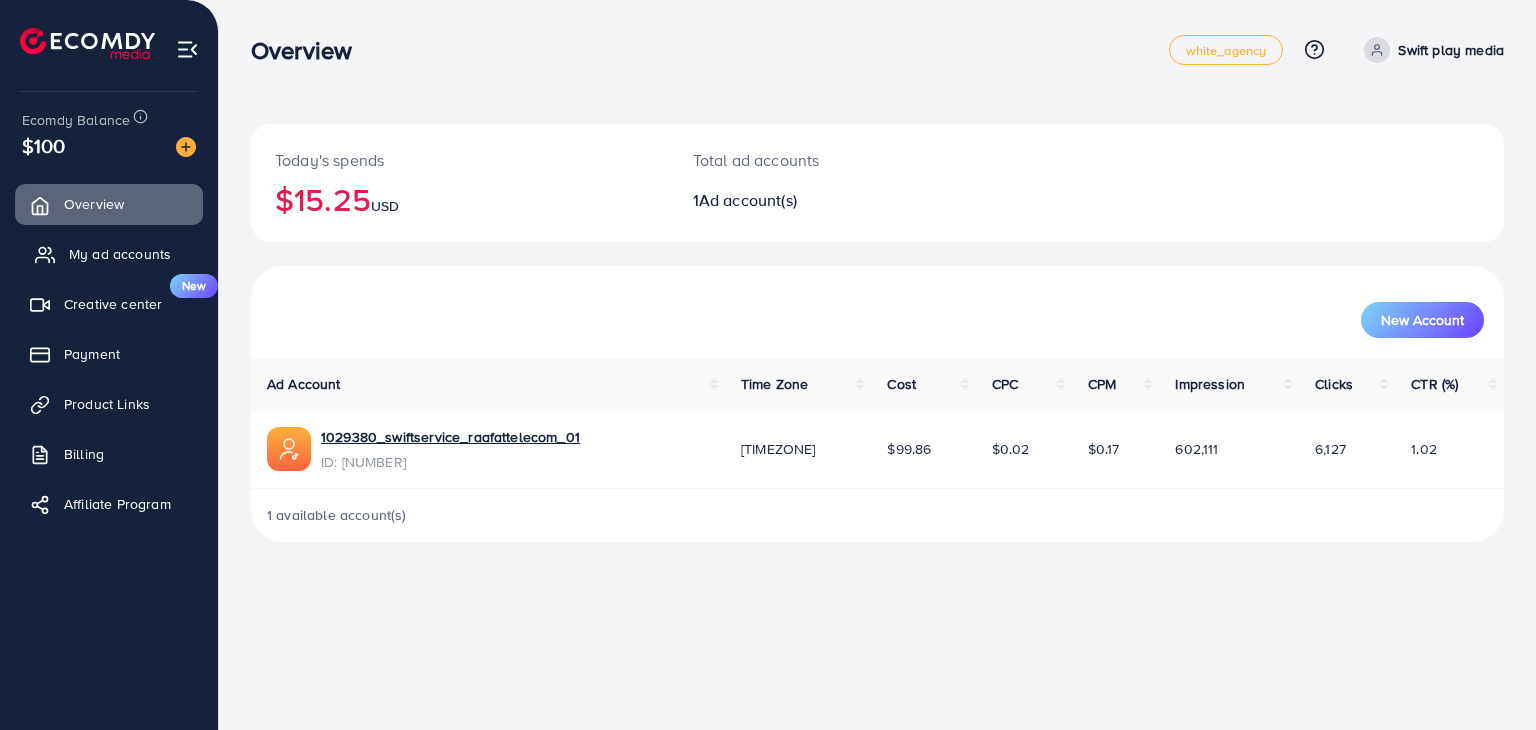 click on "My ad accounts" at bounding box center [109, 254] 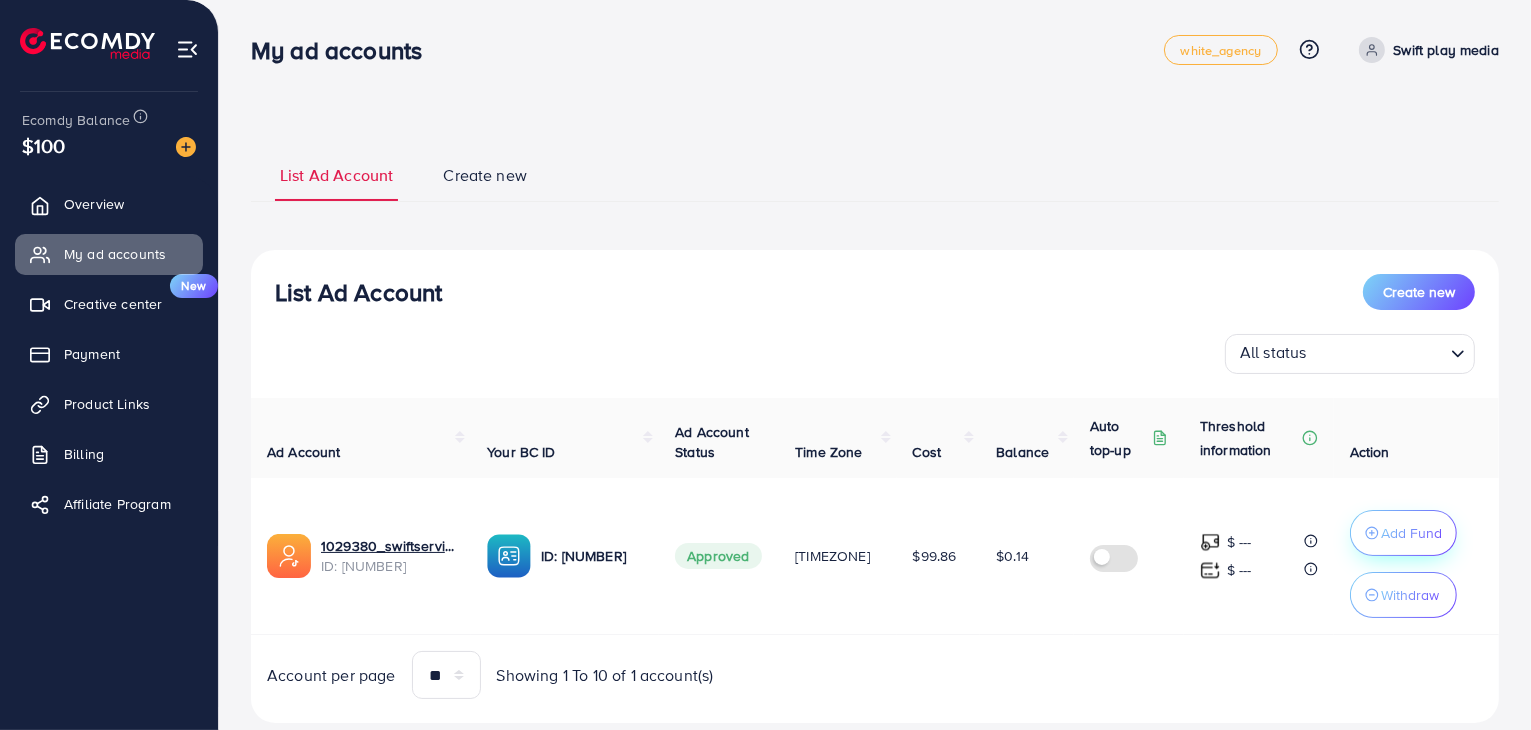 click on "Add Fund" at bounding box center (1403, 533) 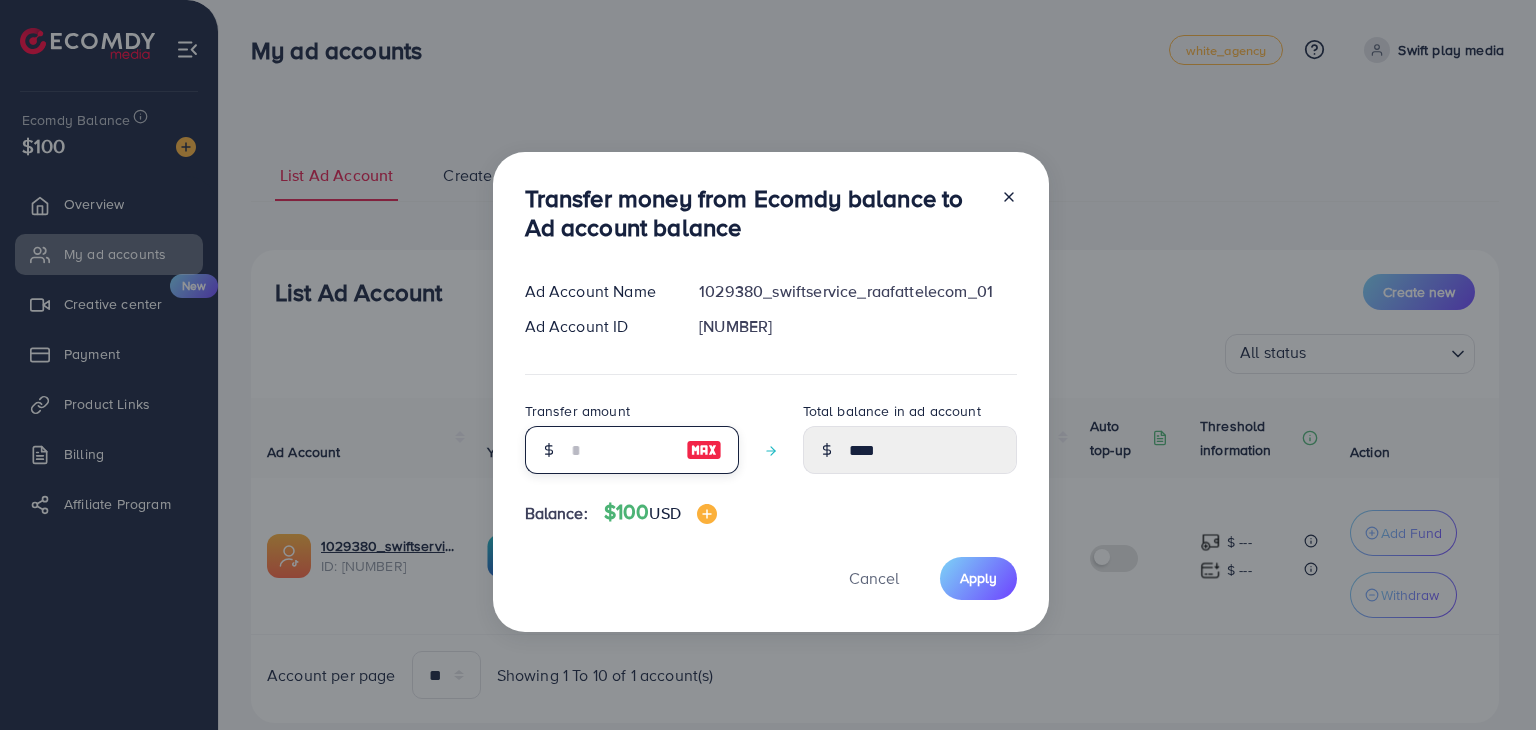 drag, startPoint x: 646, startPoint y: 450, endPoint x: 523, endPoint y: 449, distance: 123.00407 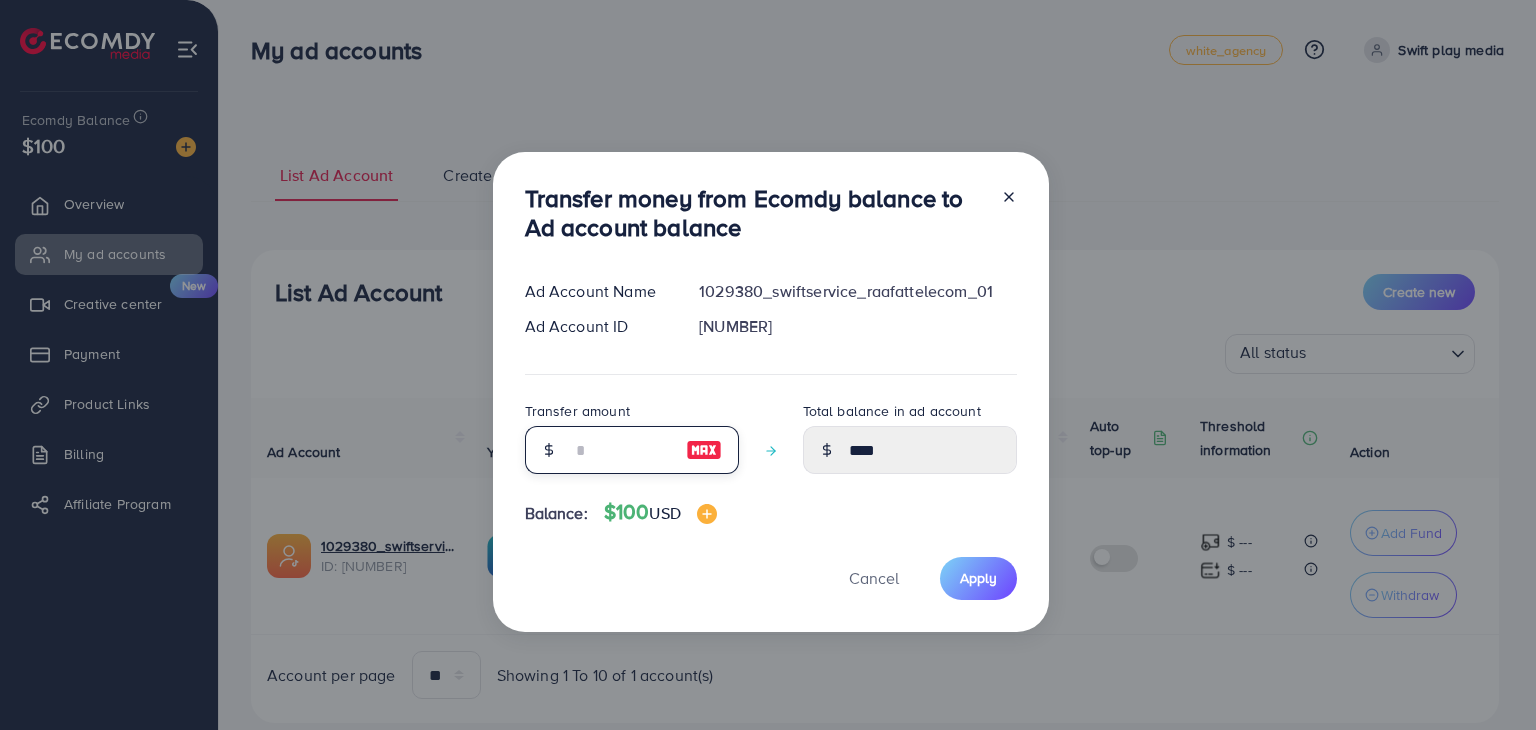 click at bounding box center (632, 450) 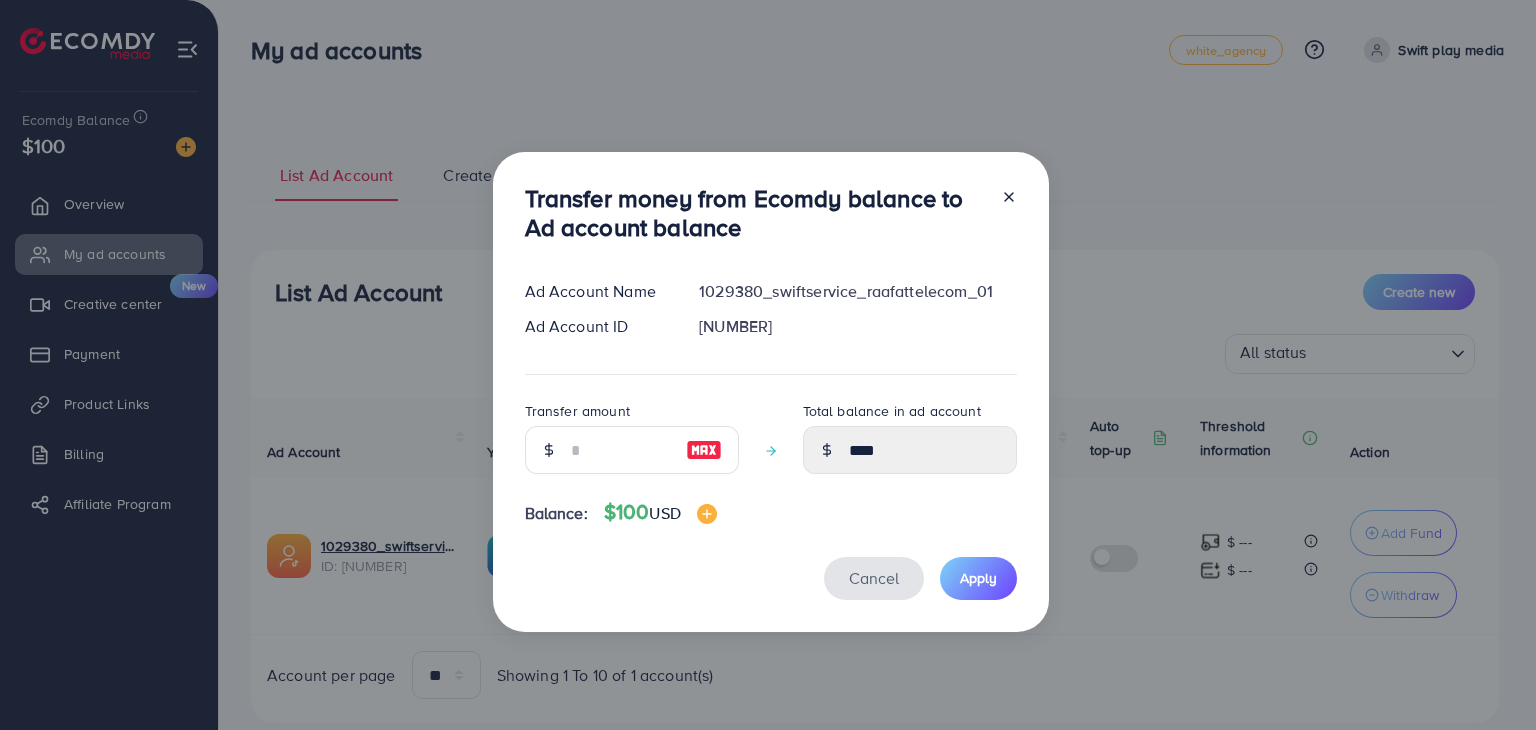 click on "Cancel" at bounding box center (874, 578) 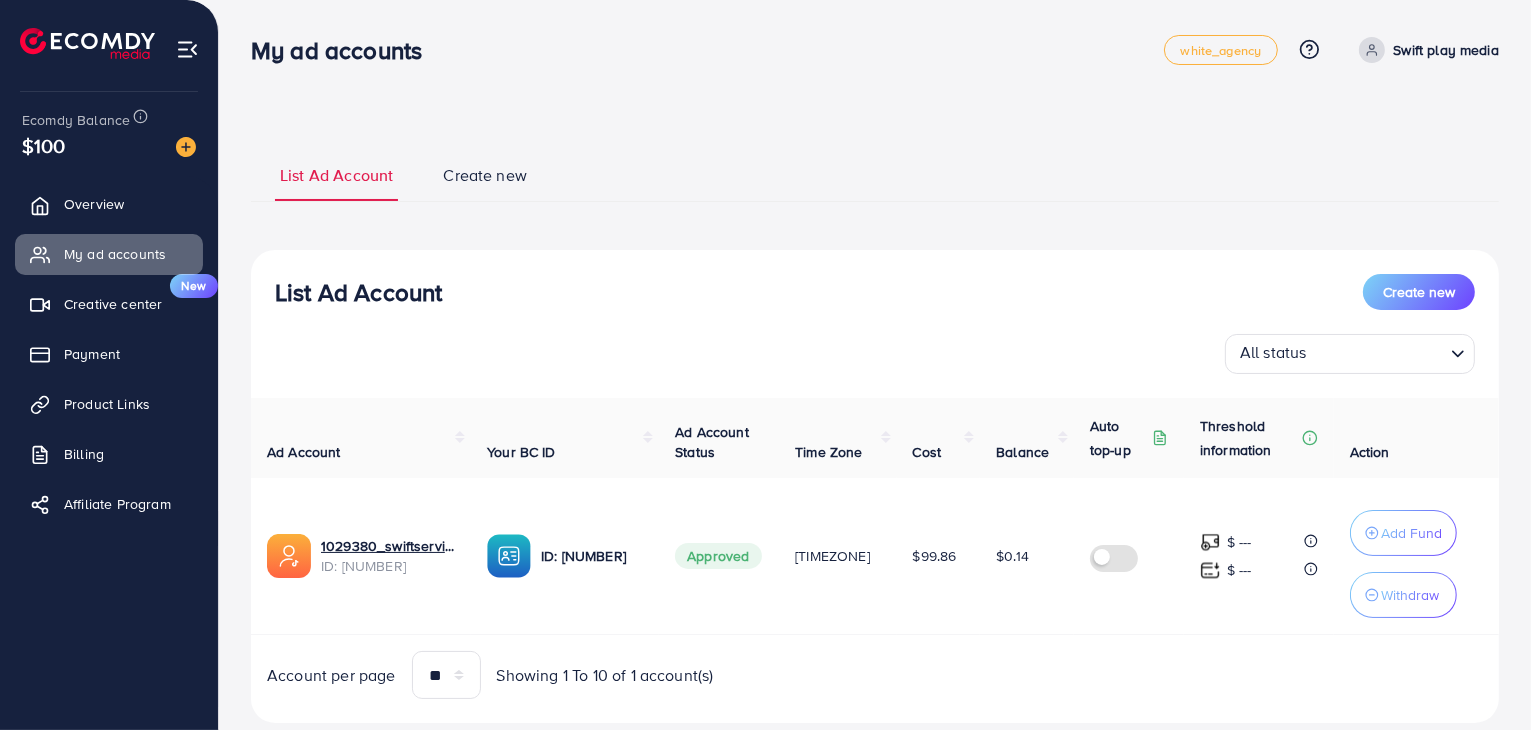 click on "Overview My ad accounts Creative center  New  Payment Product Links Billing Affiliate Program" at bounding box center (109, 360) 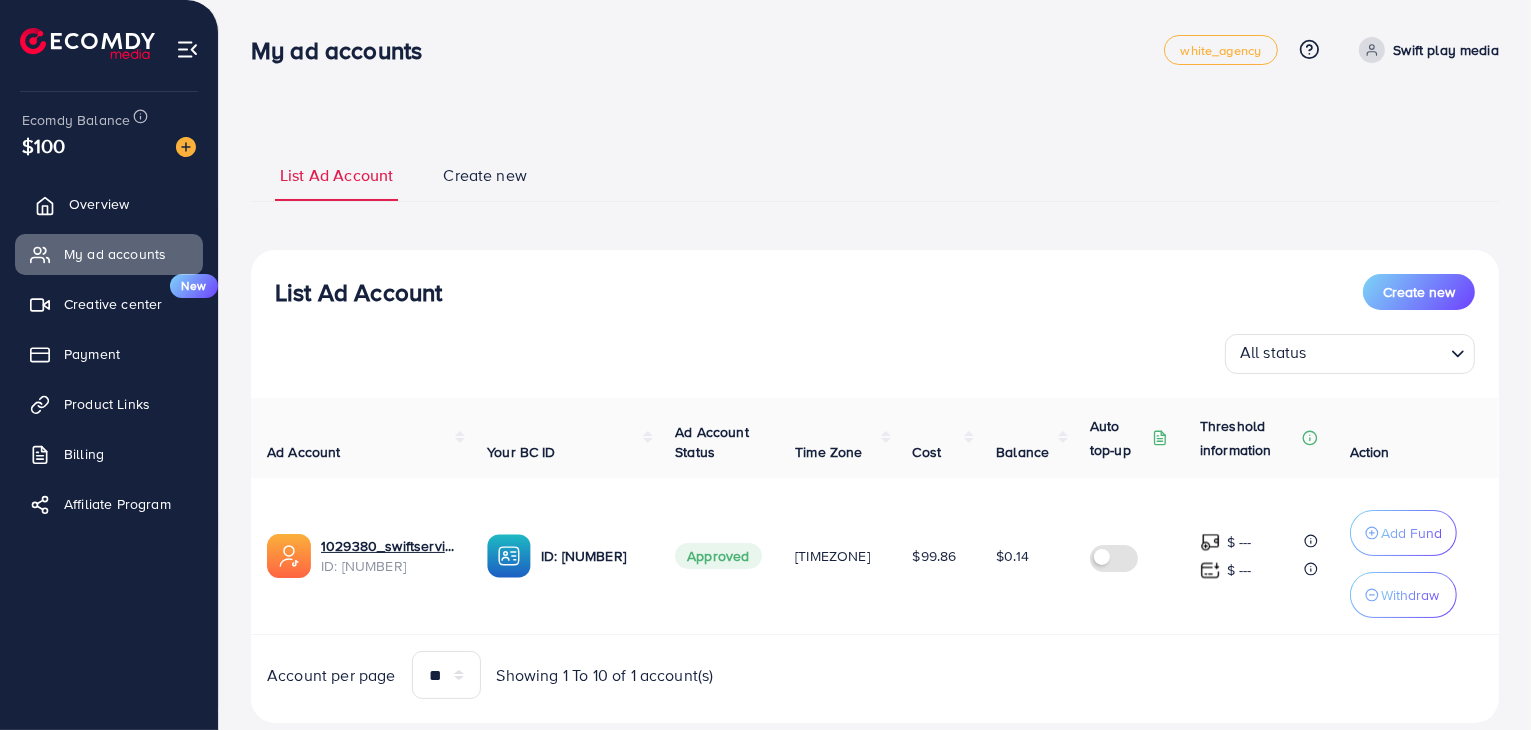 click on "Overview" at bounding box center (99, 204) 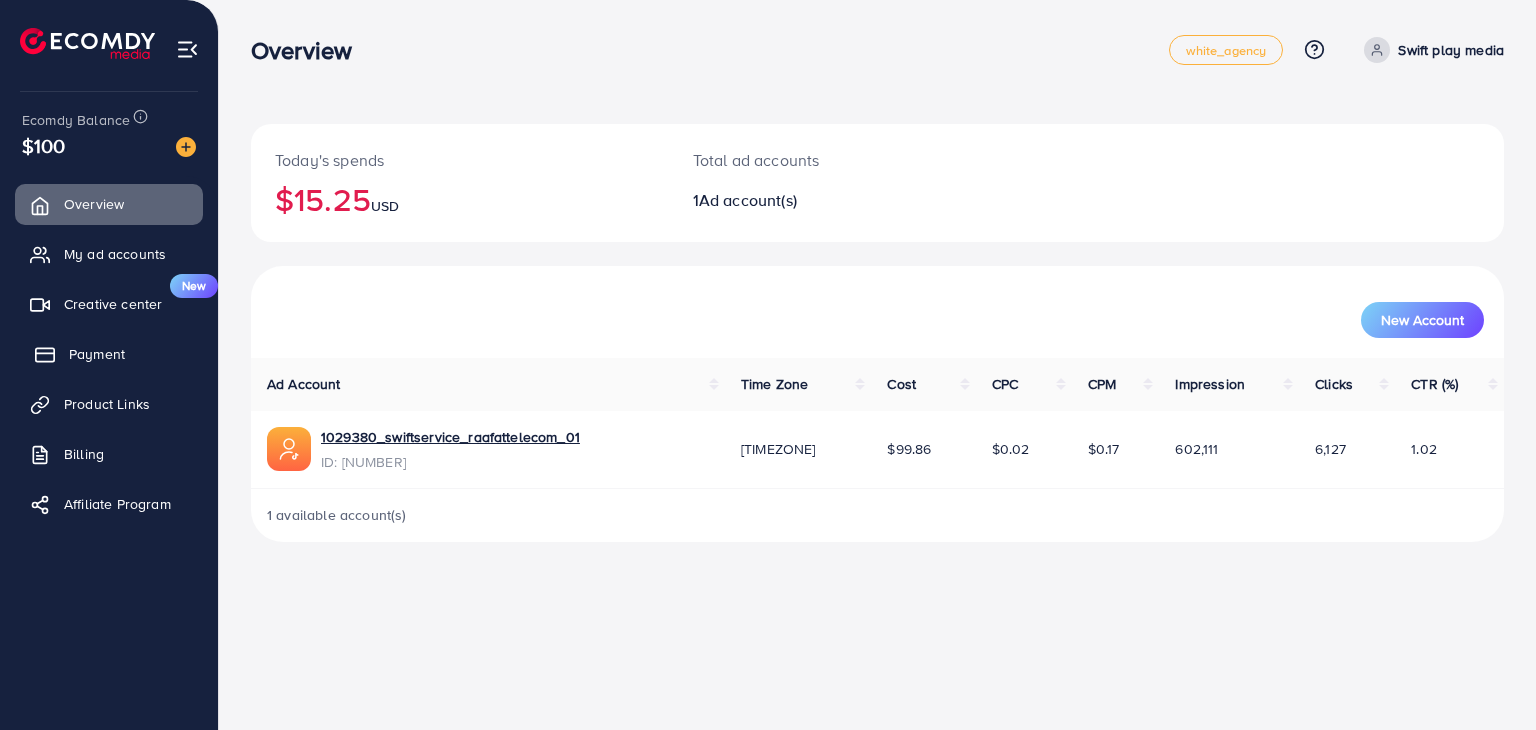 click on "Payment" at bounding box center [109, 354] 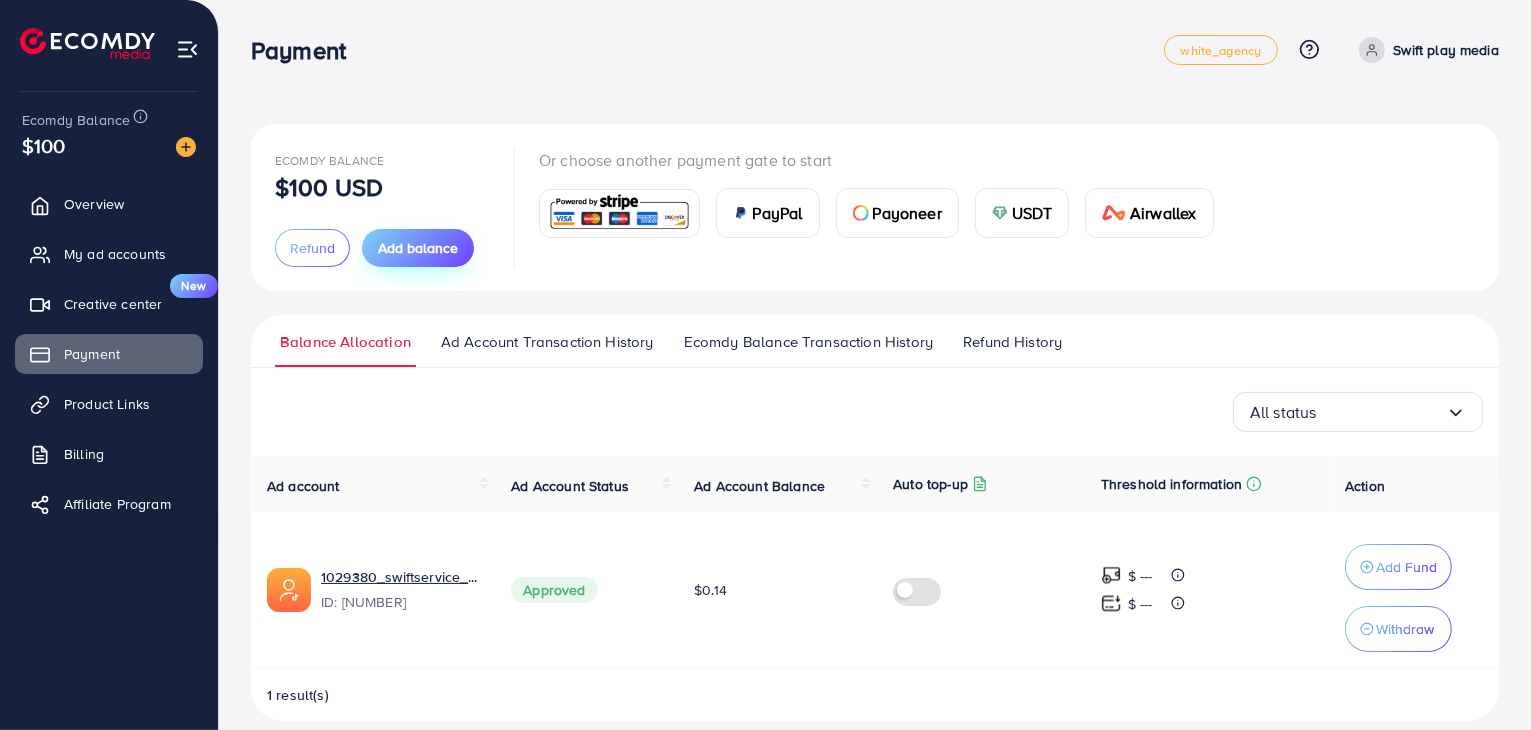 click on "Add balance" at bounding box center (418, 248) 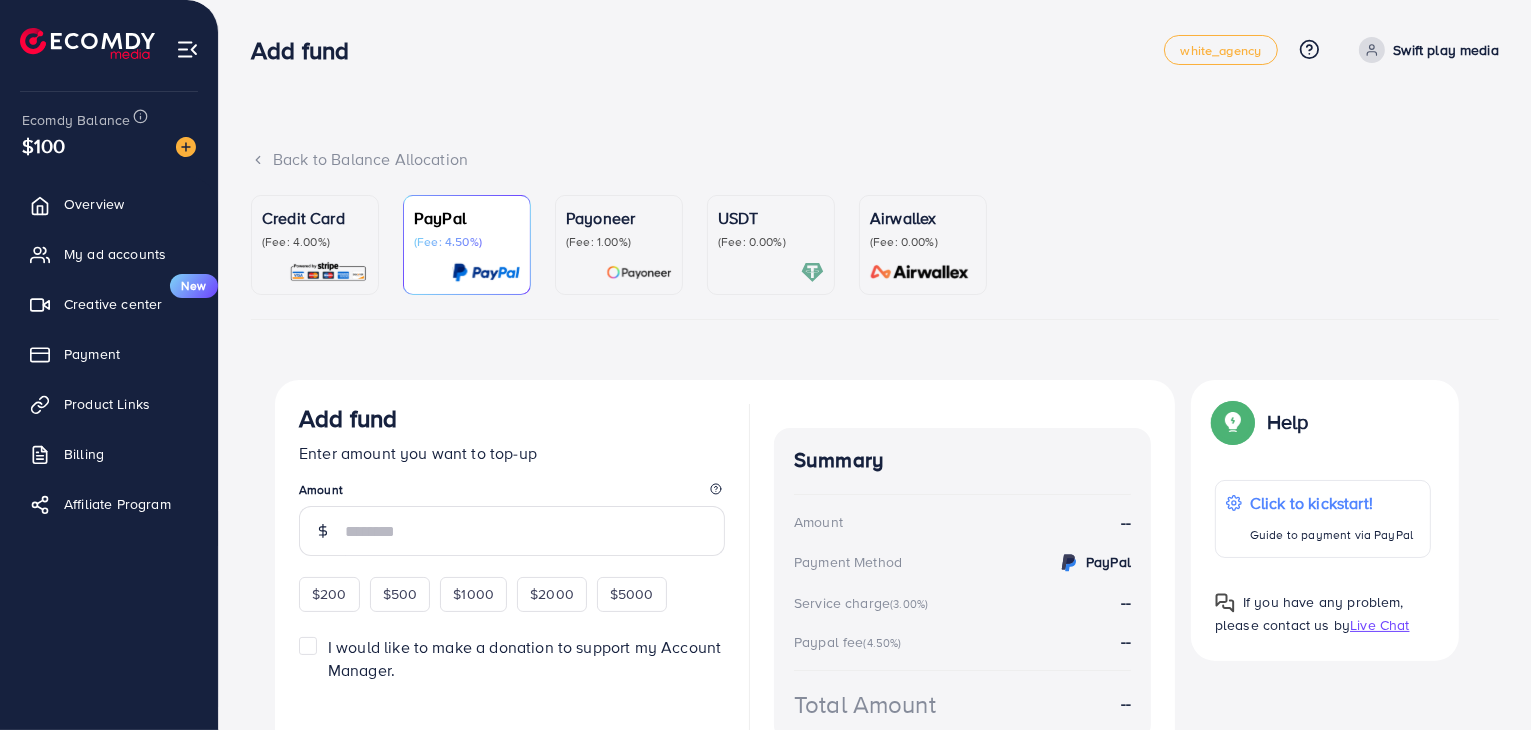scroll, scrollTop: 112, scrollLeft: 0, axis: vertical 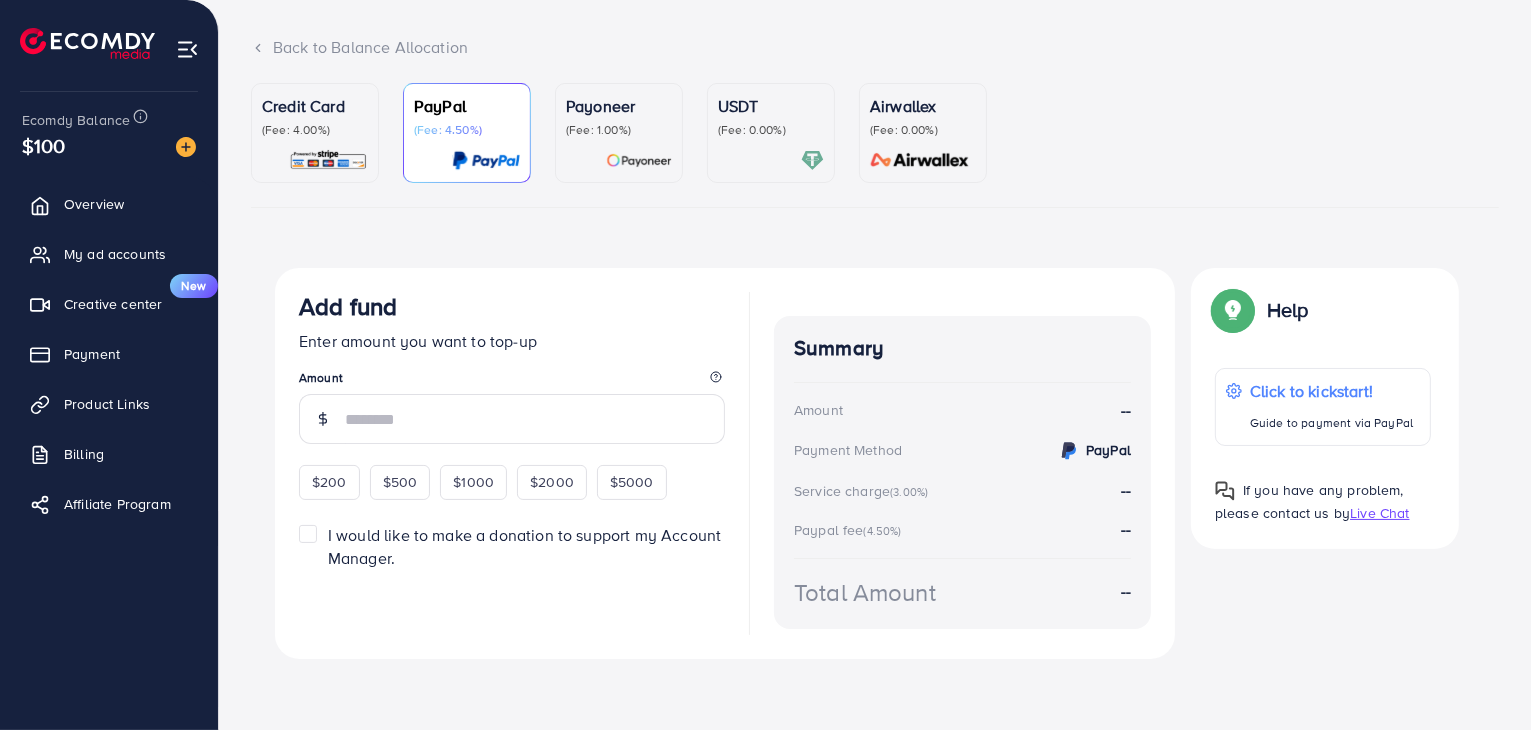 click at bounding box center (771, 160) 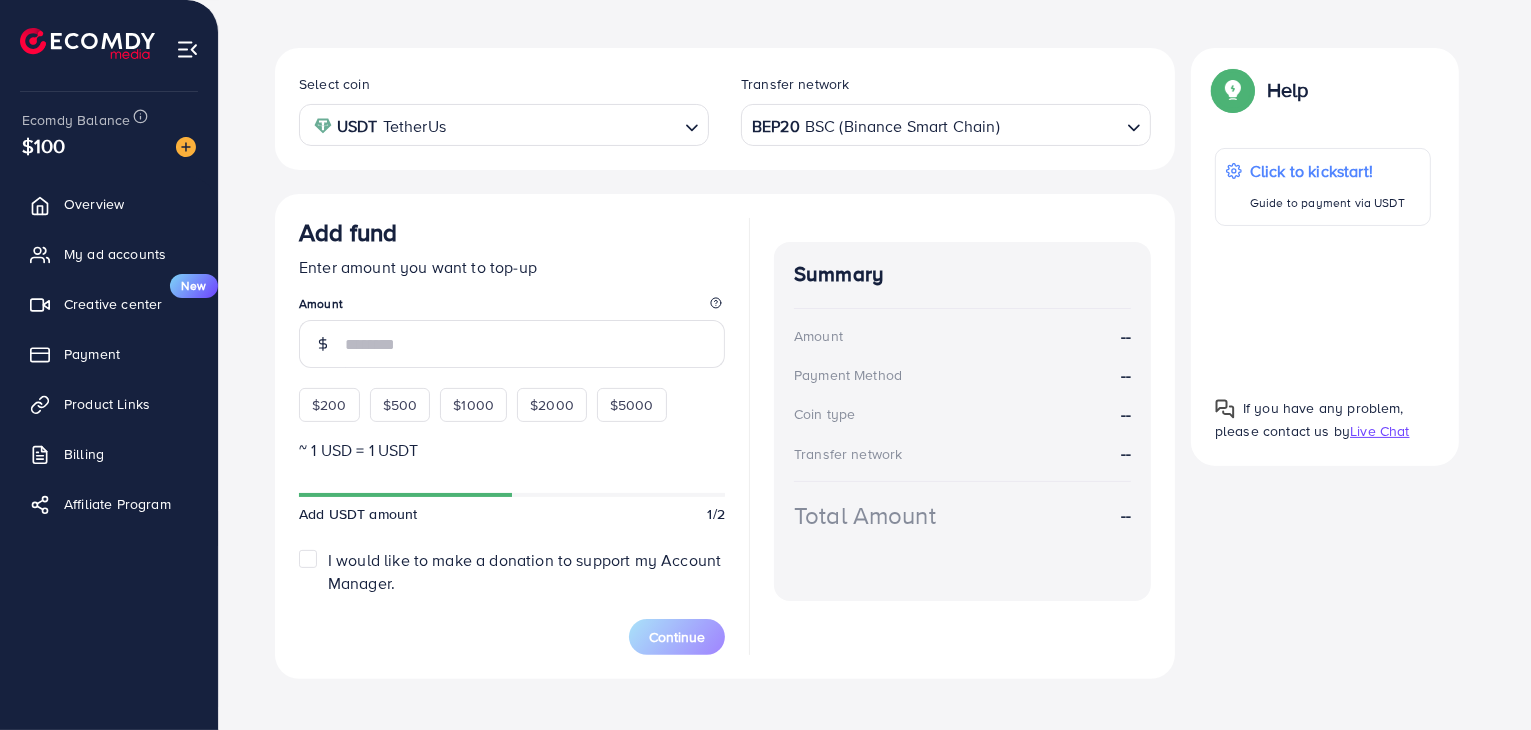 scroll, scrollTop: 332, scrollLeft: 0, axis: vertical 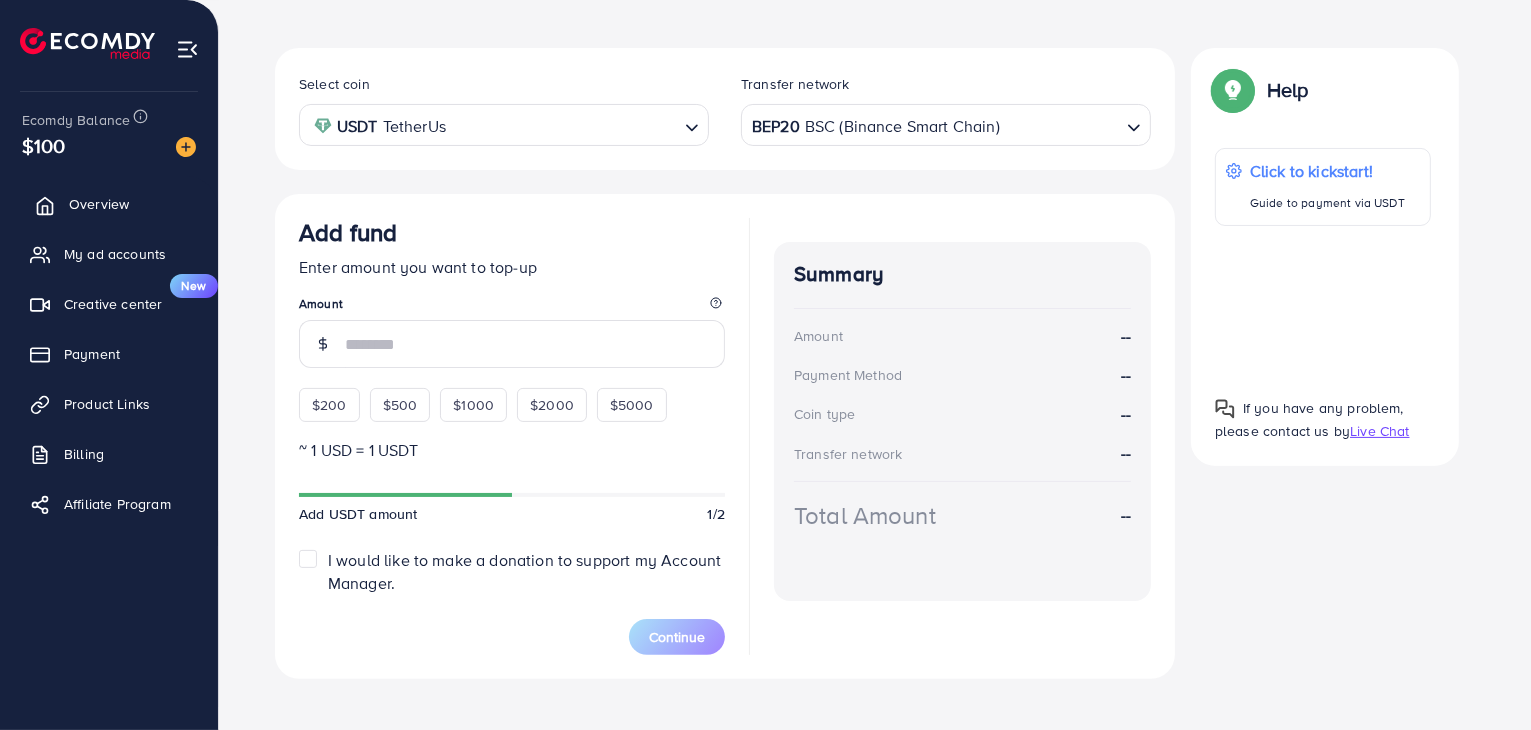 click on "Overview" at bounding box center [99, 204] 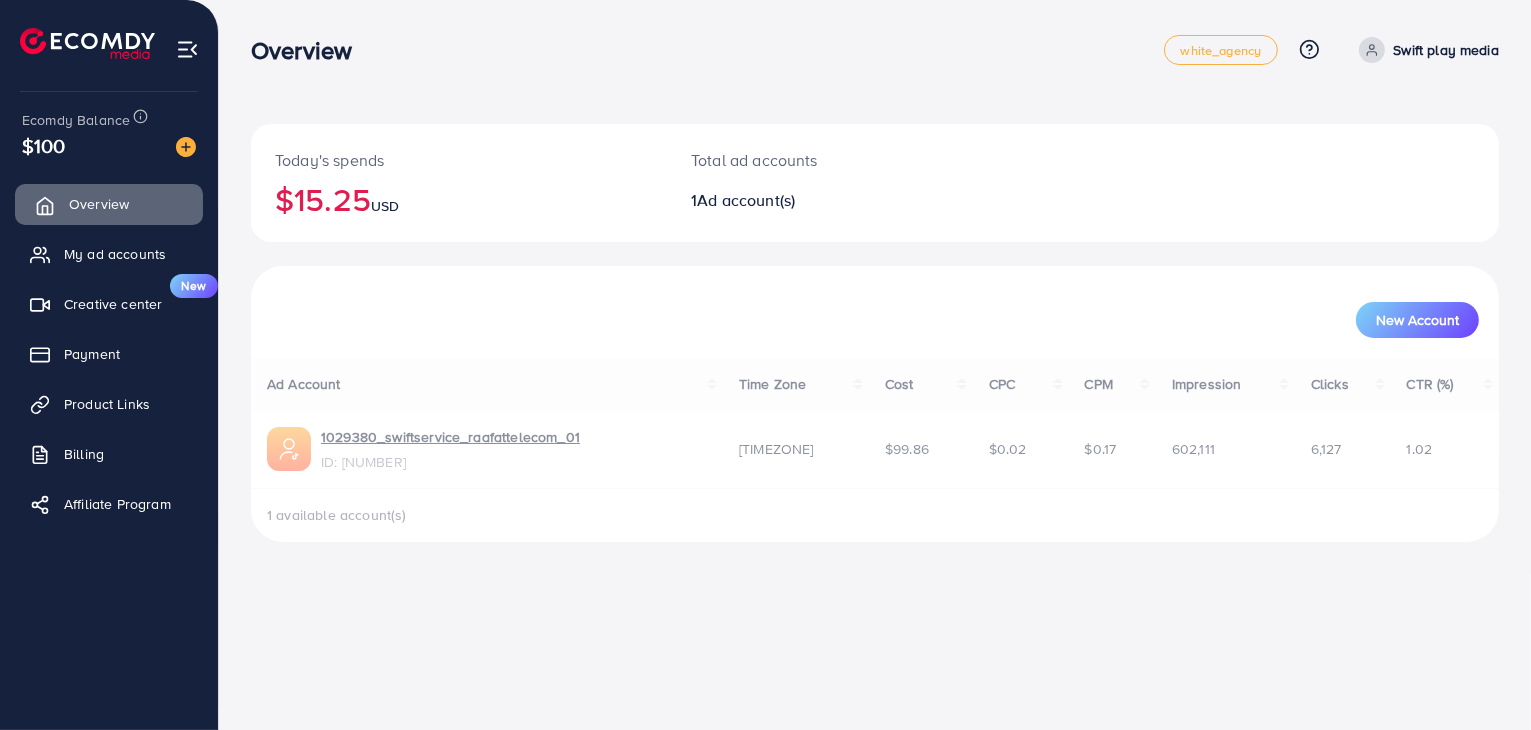 scroll, scrollTop: 0, scrollLeft: 0, axis: both 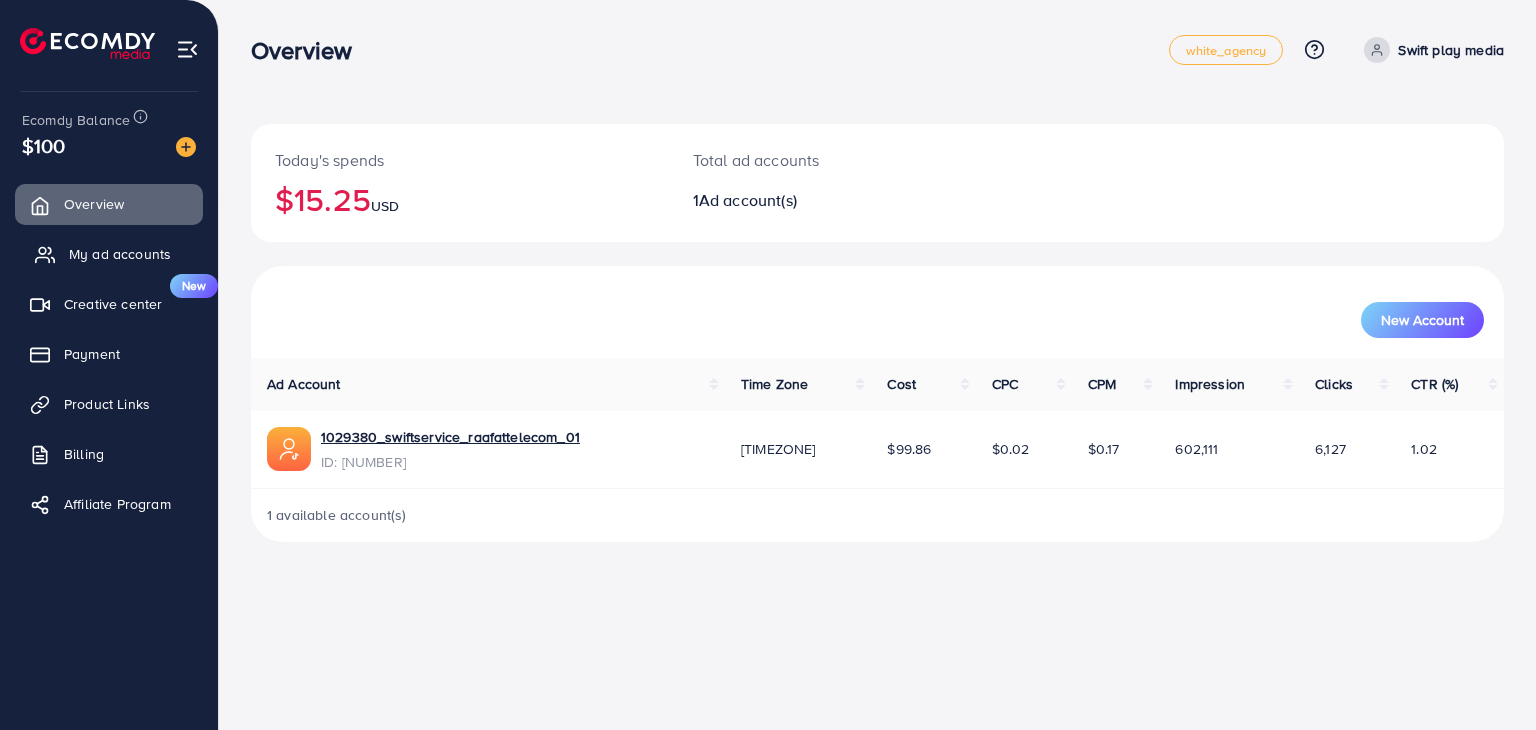 click on "My ad accounts" at bounding box center (120, 254) 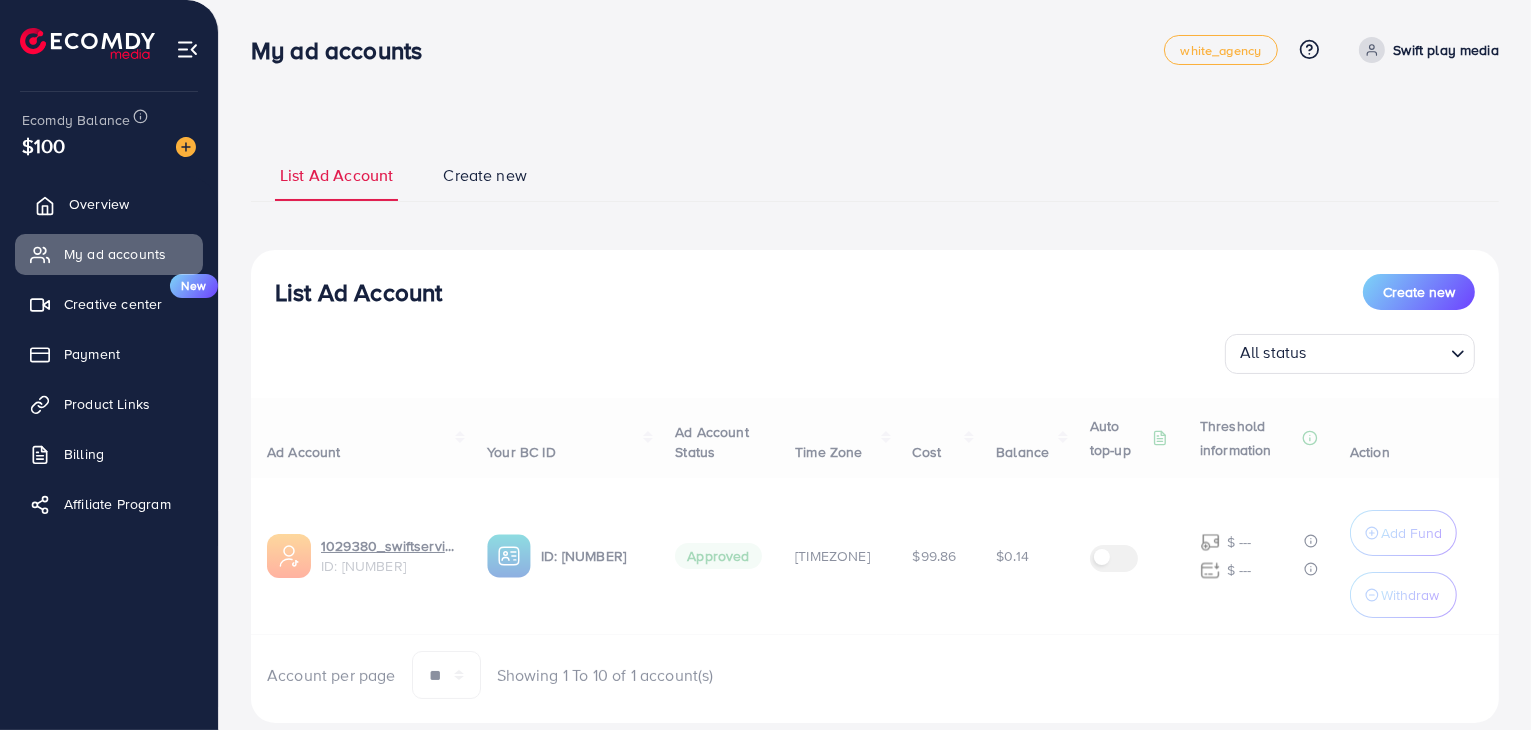 click on "Overview" at bounding box center [99, 204] 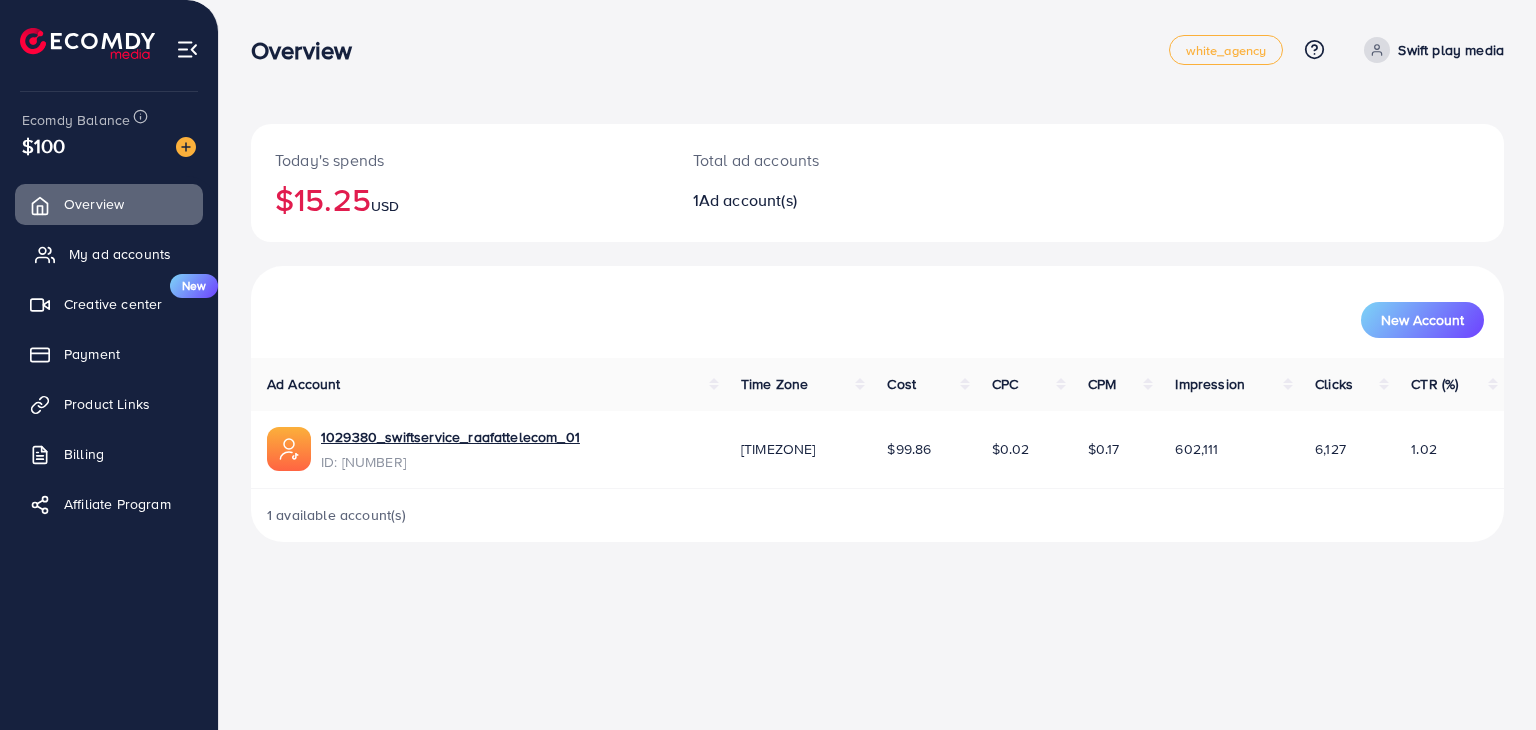 click on "My ad accounts" at bounding box center [120, 254] 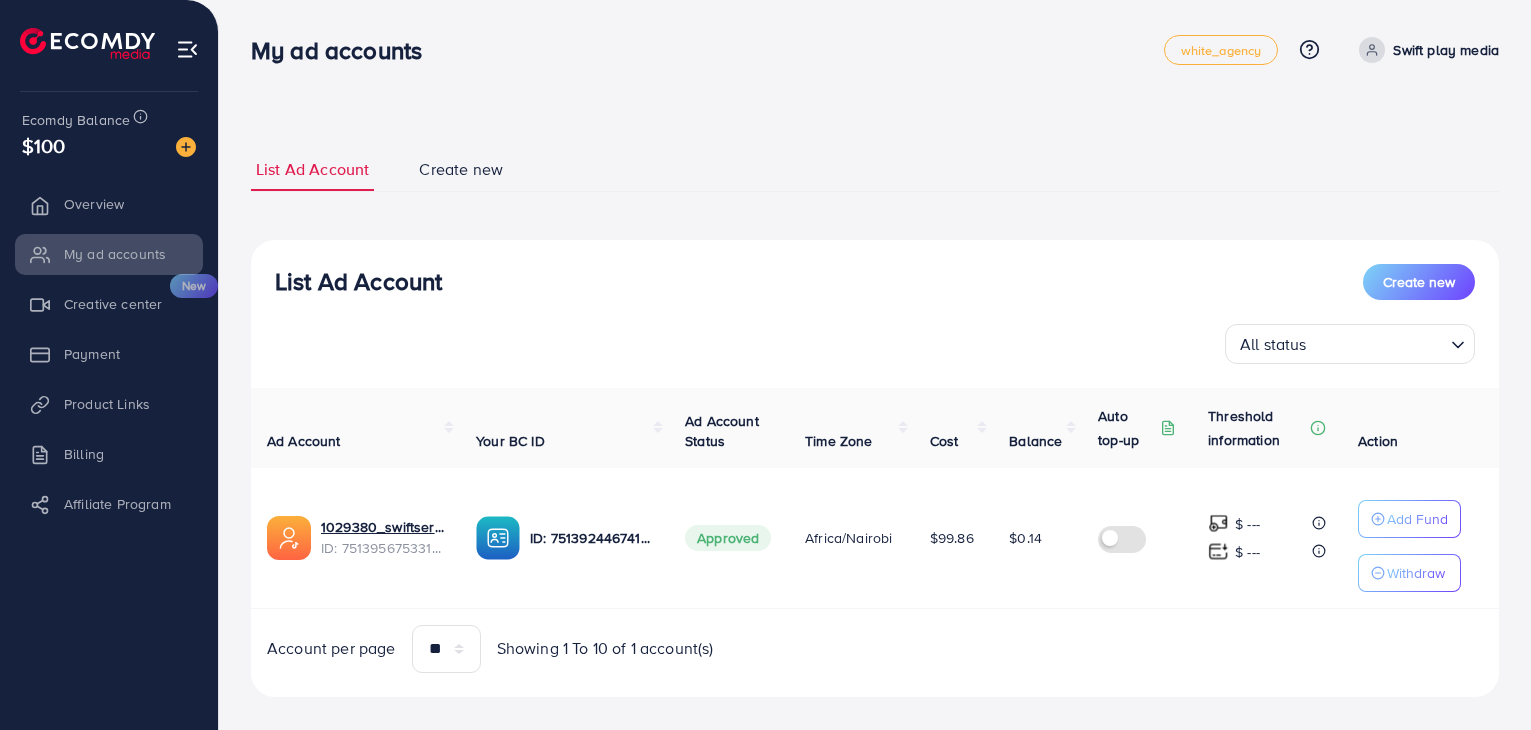 scroll, scrollTop: 0, scrollLeft: 0, axis: both 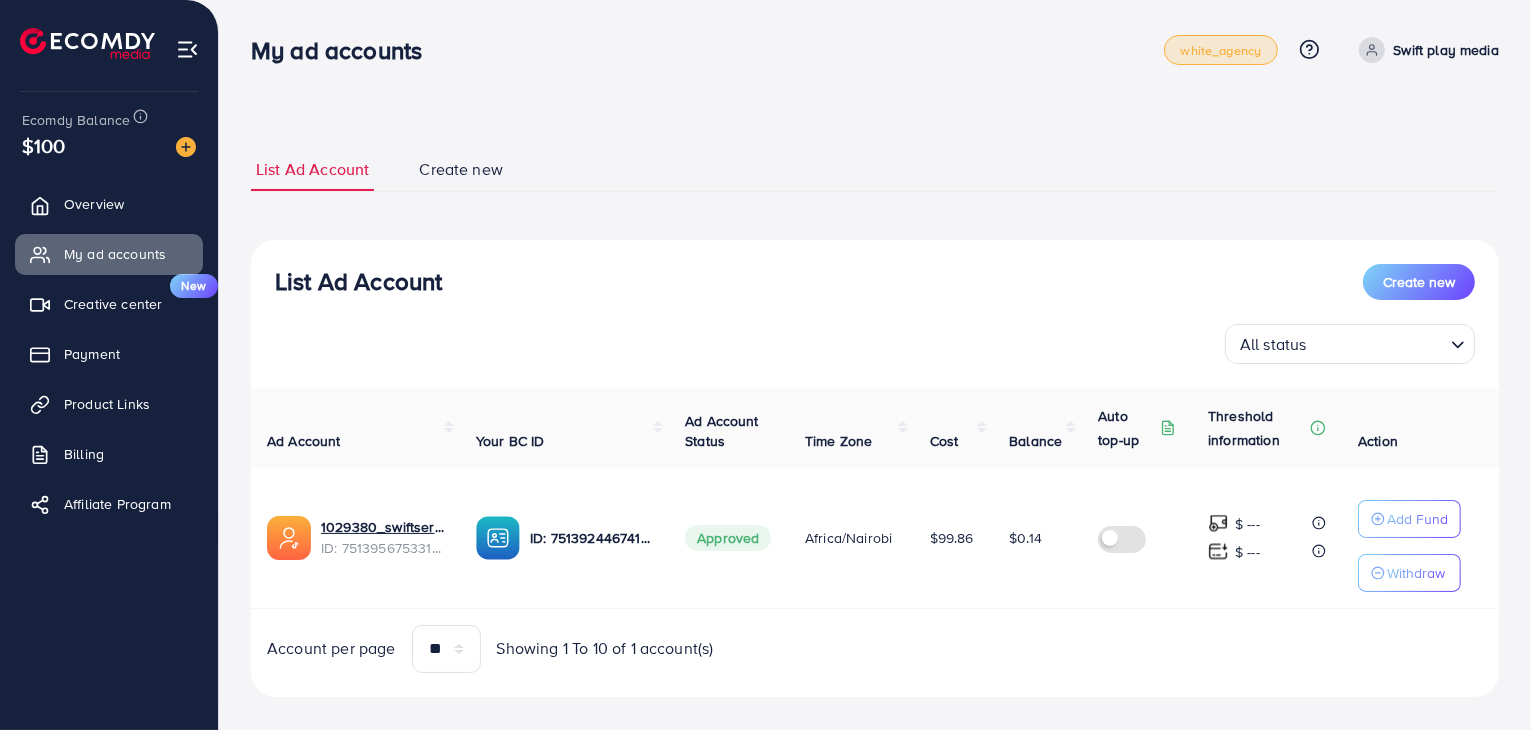 click on "white_agency" at bounding box center (1221, 50) 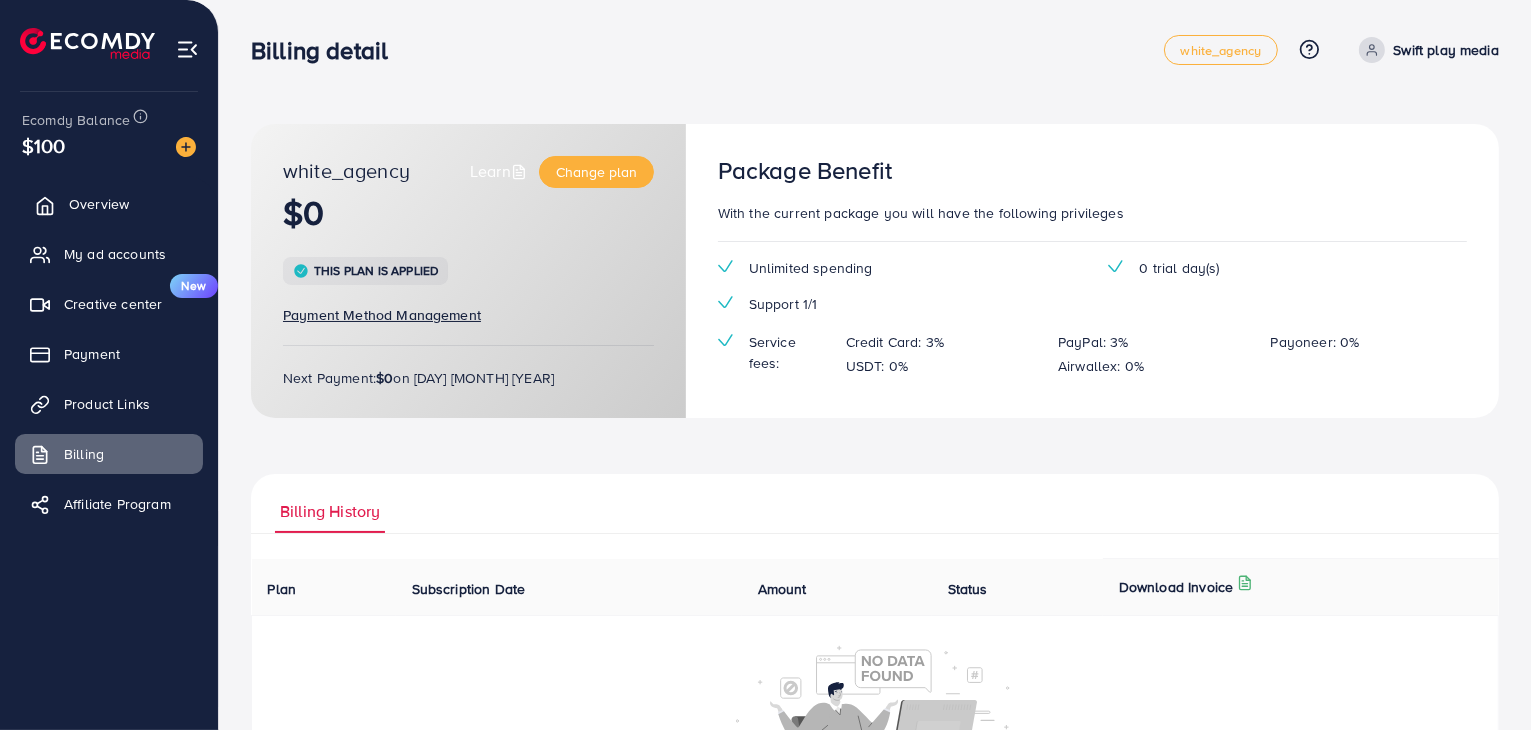 click on "Overview" at bounding box center [99, 204] 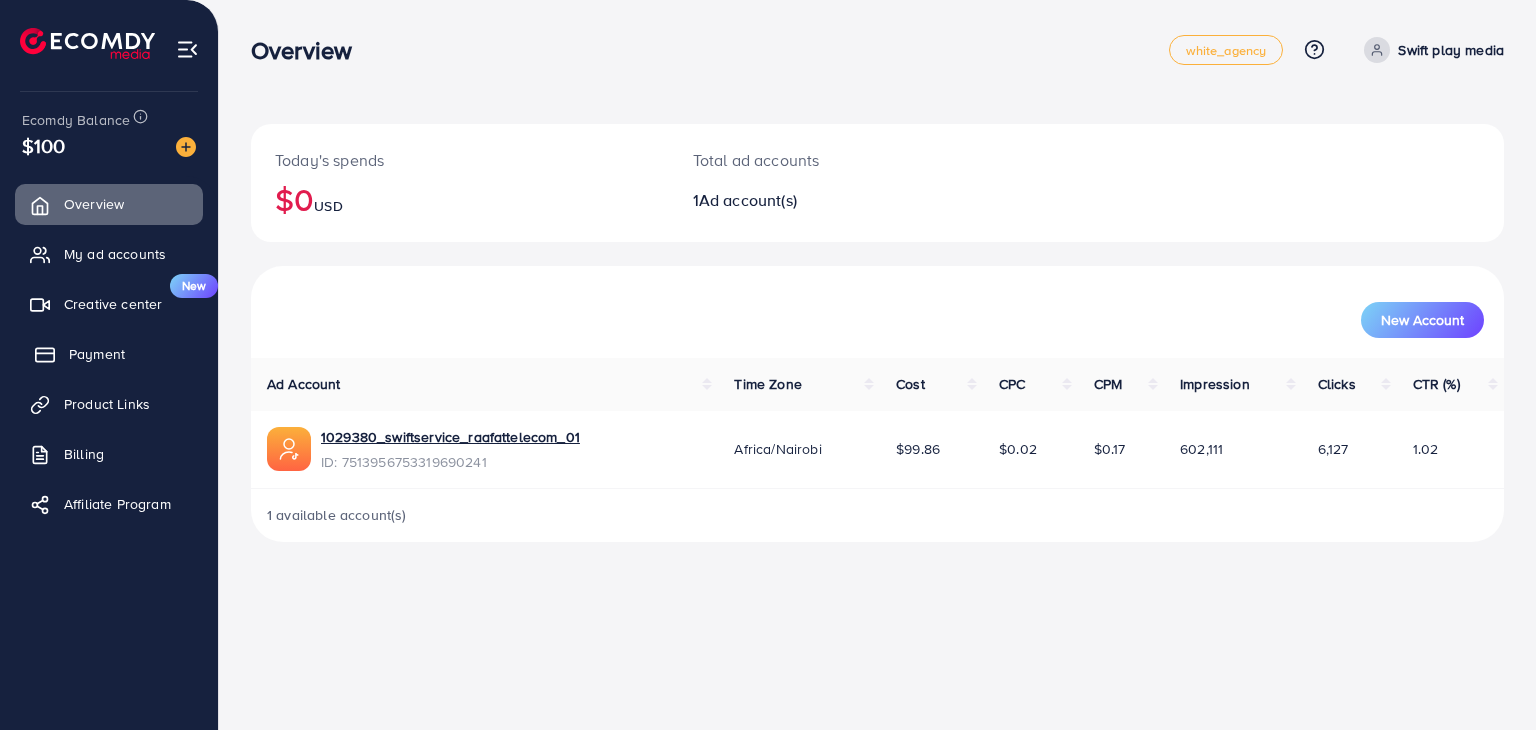 click on "Payment" at bounding box center [97, 354] 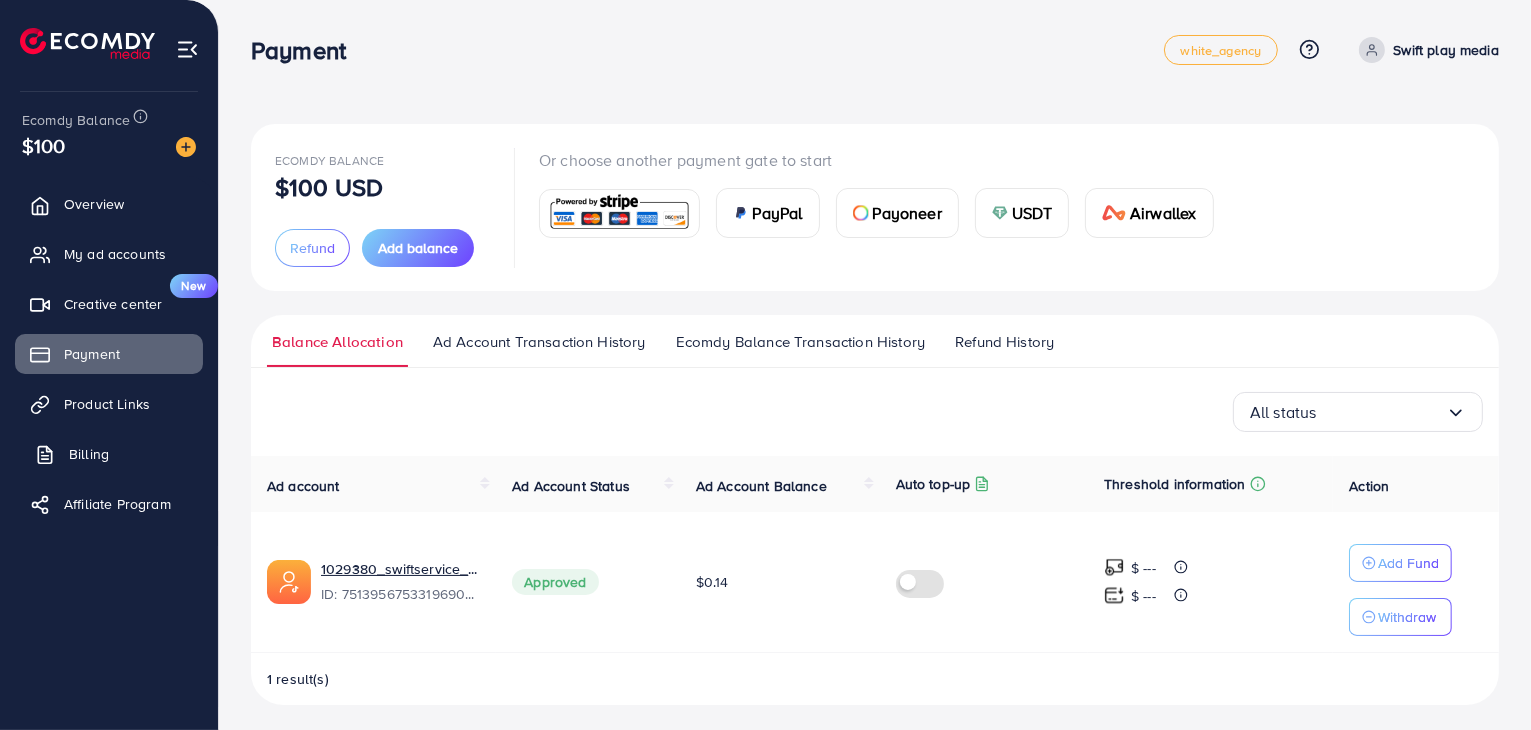 click on "Billing" at bounding box center [109, 454] 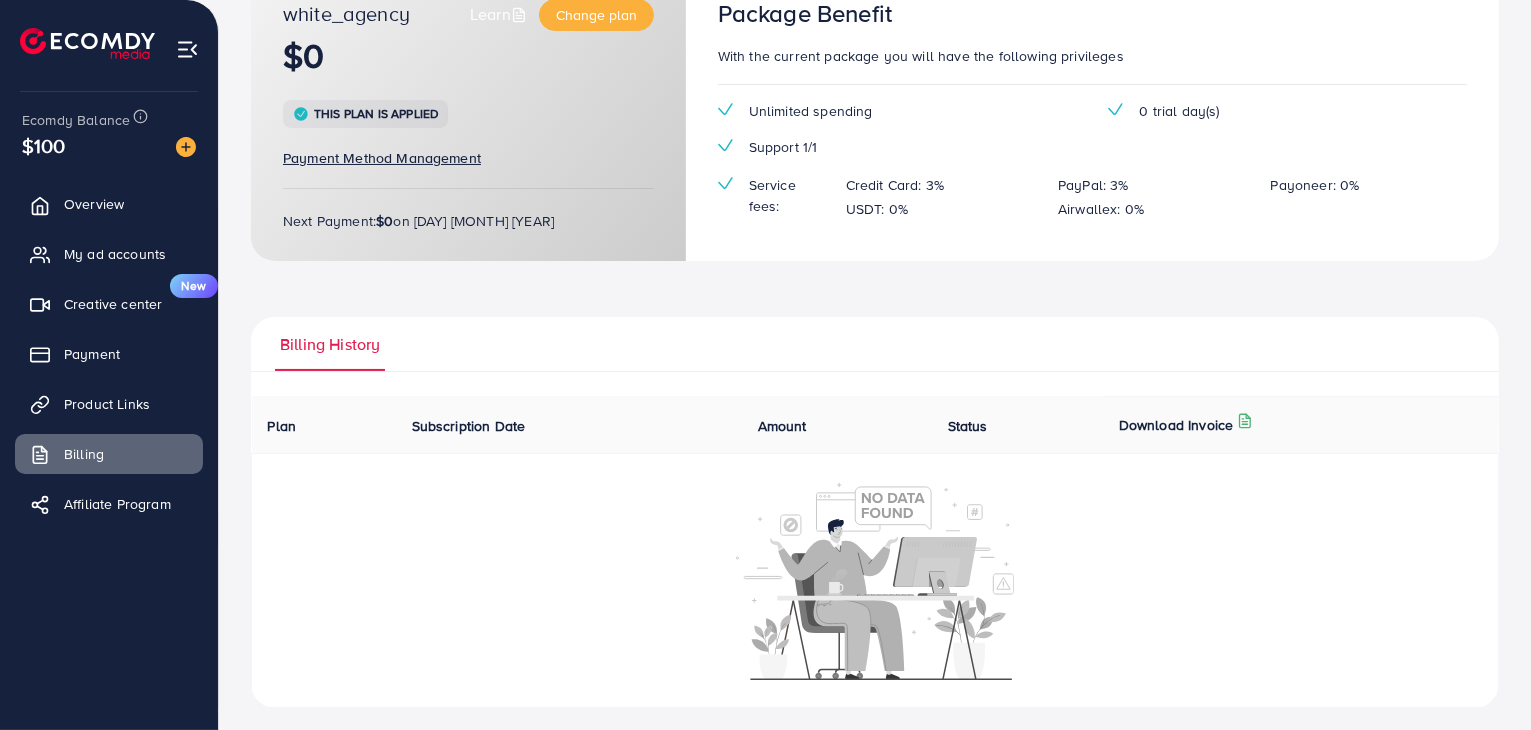 scroll, scrollTop: 89, scrollLeft: 0, axis: vertical 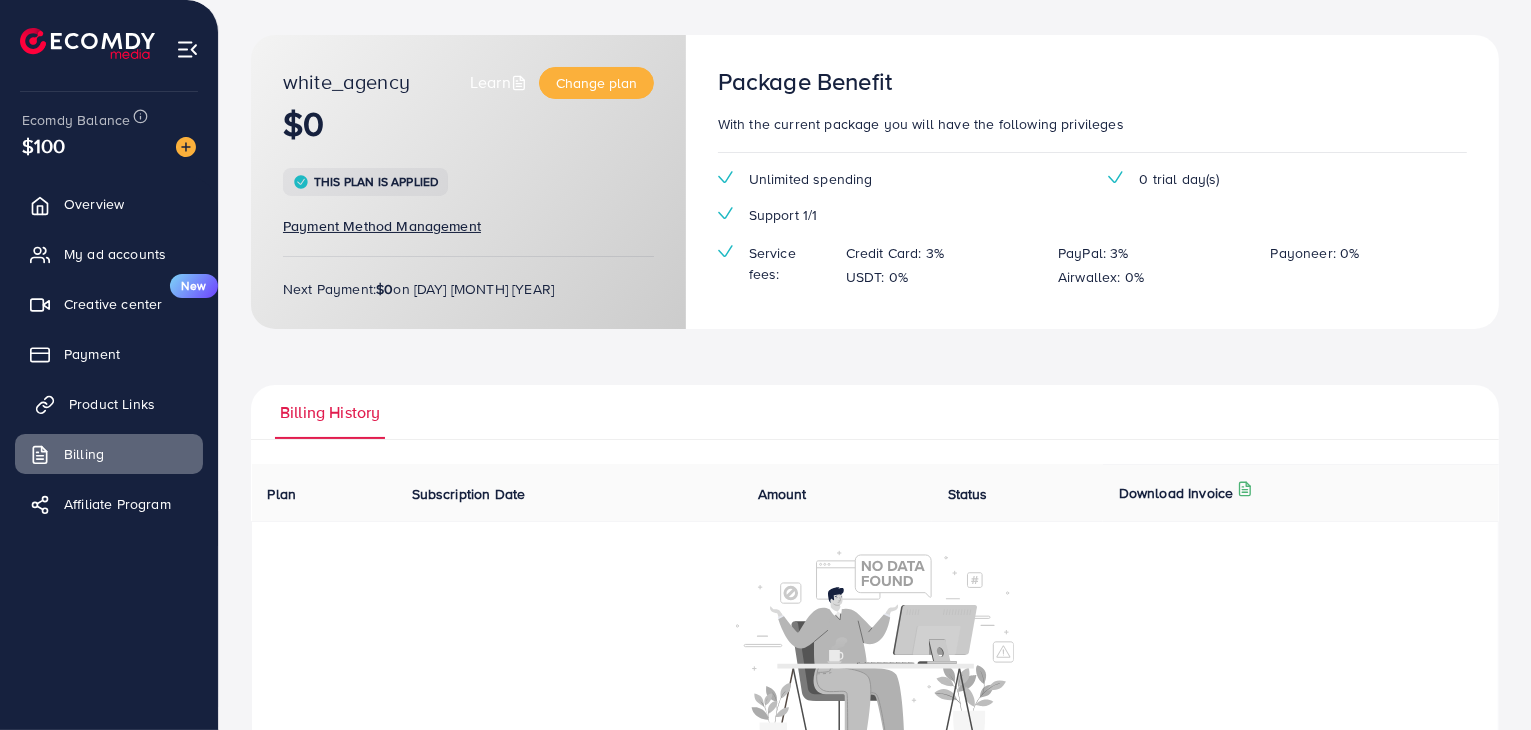 click on "Payment" at bounding box center [92, 354] 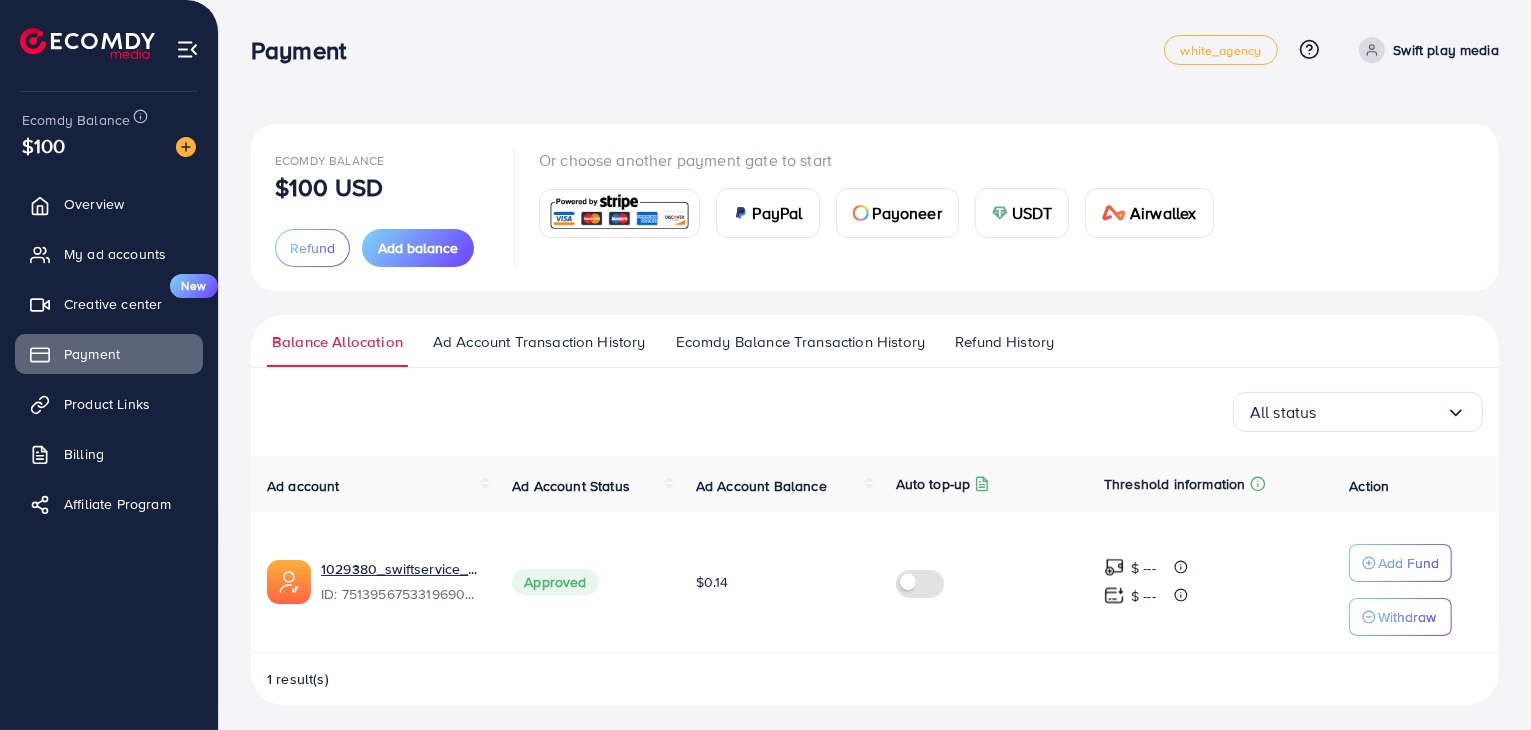 scroll, scrollTop: 6, scrollLeft: 0, axis: vertical 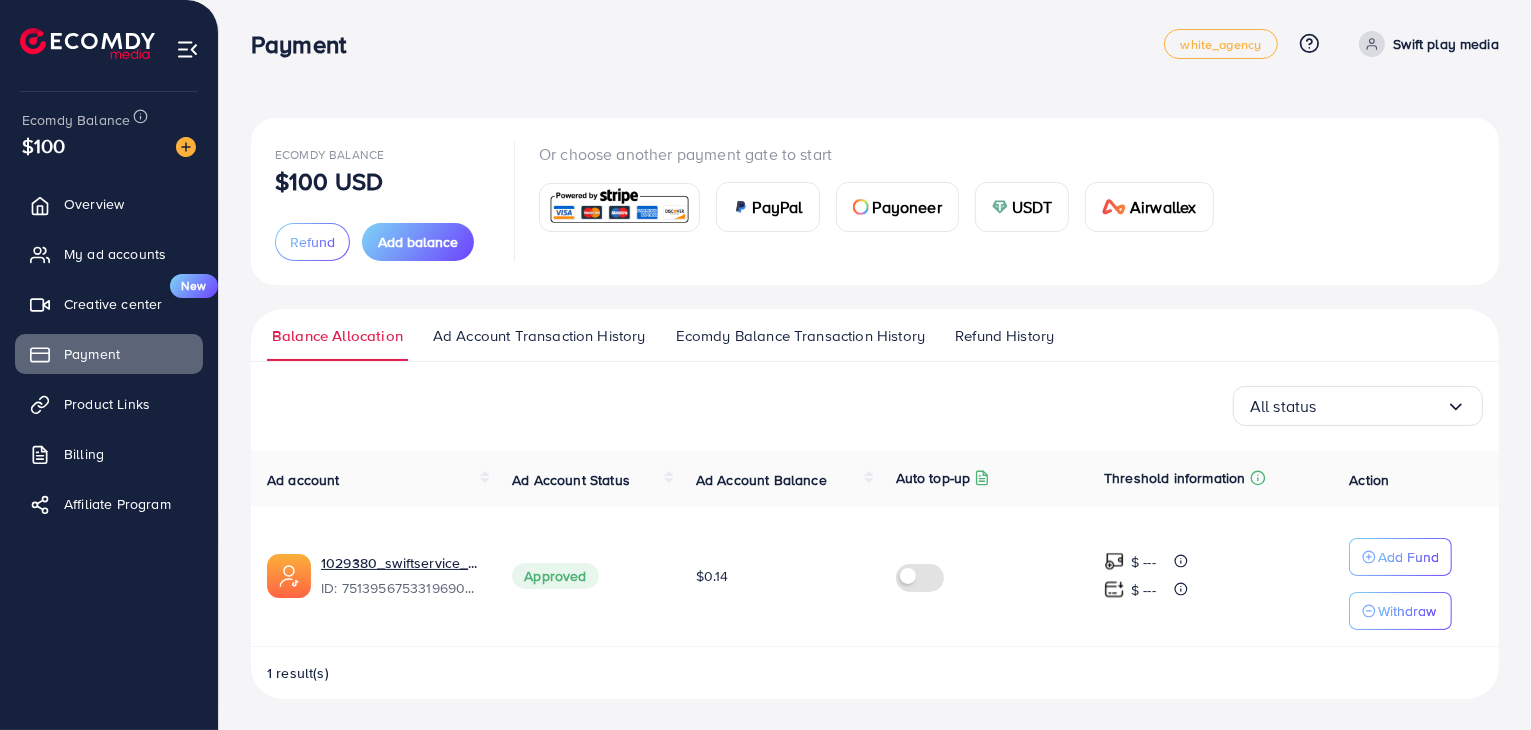 click on "Refund History" at bounding box center [1004, 336] 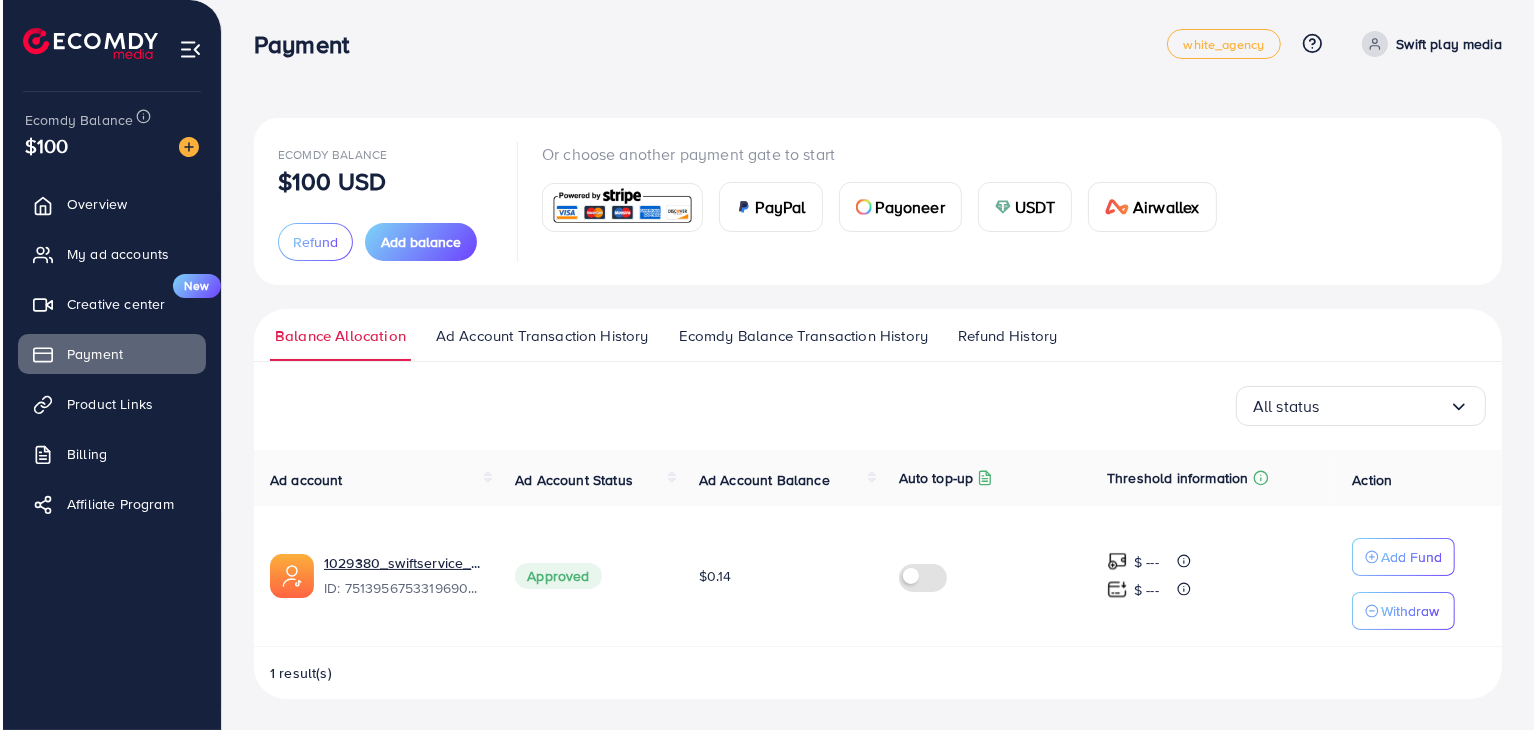 scroll, scrollTop: 0, scrollLeft: 0, axis: both 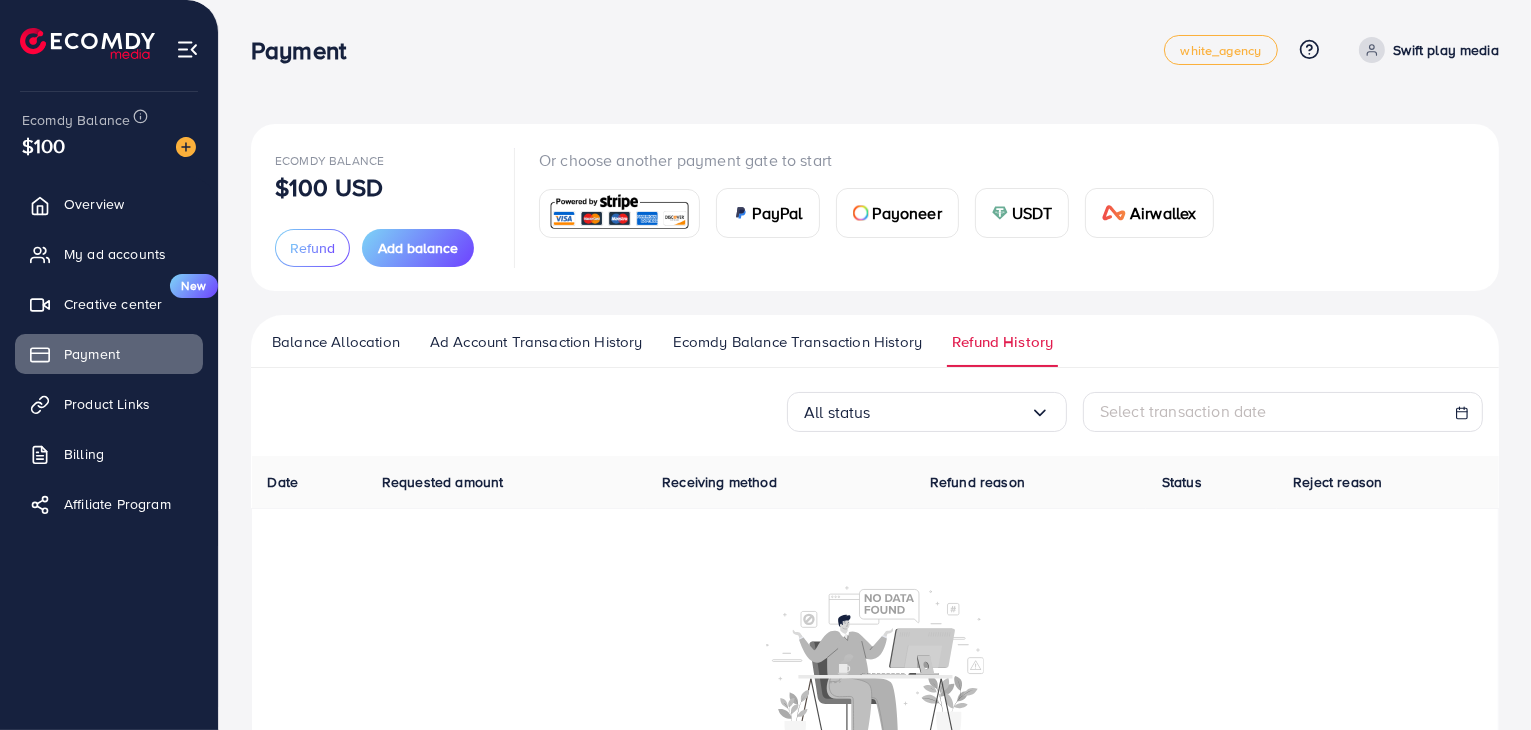 click on "Ecomdy Balance Transaction History" at bounding box center (797, 342) 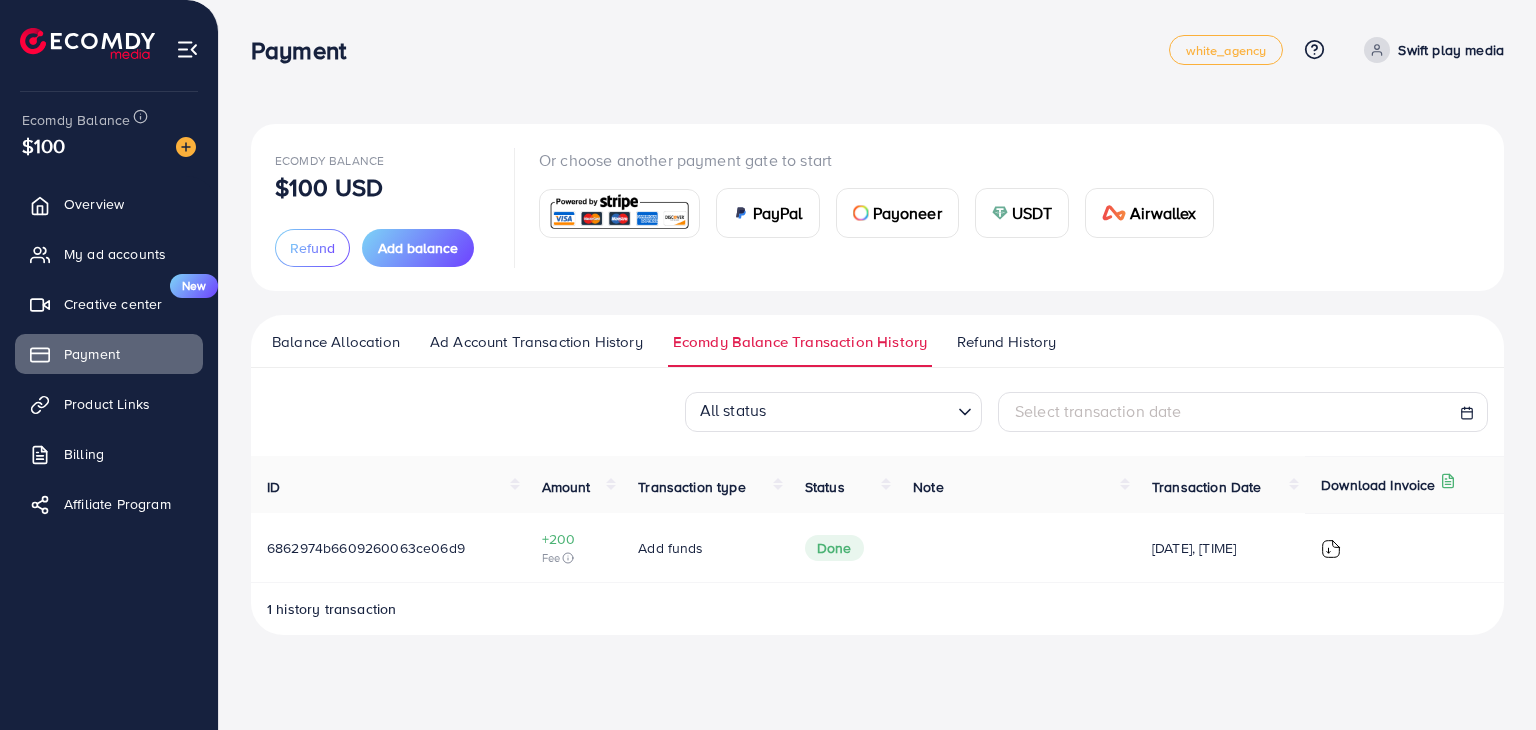 click on "All status
Loading...     Select transaction date               ID Amount Transaction type Status Note Transaction Date Download Invoice            6862974b6609260063ce06d9  +200  Fee   Add funds   Done  30/06/2025, 16:55:23         1 history transaction  Ecomdy Media  Business Number  202113175W   68 CIRCULAR ROAD #02-01   Singapore   049422   +84944399996   support@ecomdymedia.com   Invoice   N/A   DATE   Invalid Date   Due   On Receipt   balance due   USD $0   BILL TO      Zip code:    (+)      Description   Rate   qty   Amount   Top up TikTok Agency Ad Account   $0   1   $0   subtotal   $0   Service charge   $0    fee   $0   Tax   $0   Total Amount   $0   balance due   USD $0     Ecomdy Media  Business Number  202113175W   68 CIRCULAR ROAD #02-01   Singapore   049422   +84944399996   support@ecomdymedia.com   Invoice   N/A   Date   Invalid Date   Due   On Receipt   balance due   USD $0   BILL TO      Zipcode:    (+)      Description   Rate   qty   amount   $0   1   $0" at bounding box center [877, 513] 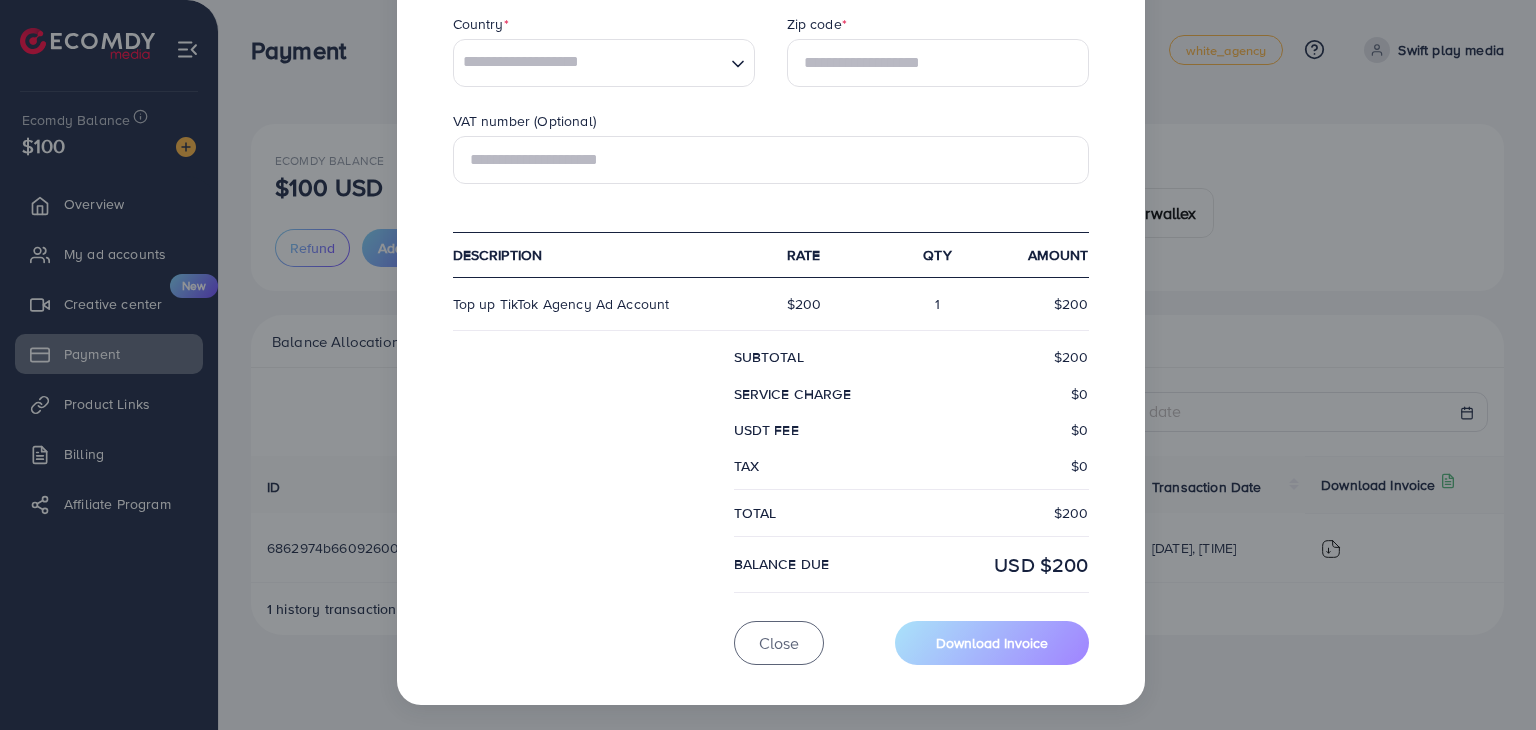 scroll, scrollTop: 643, scrollLeft: 0, axis: vertical 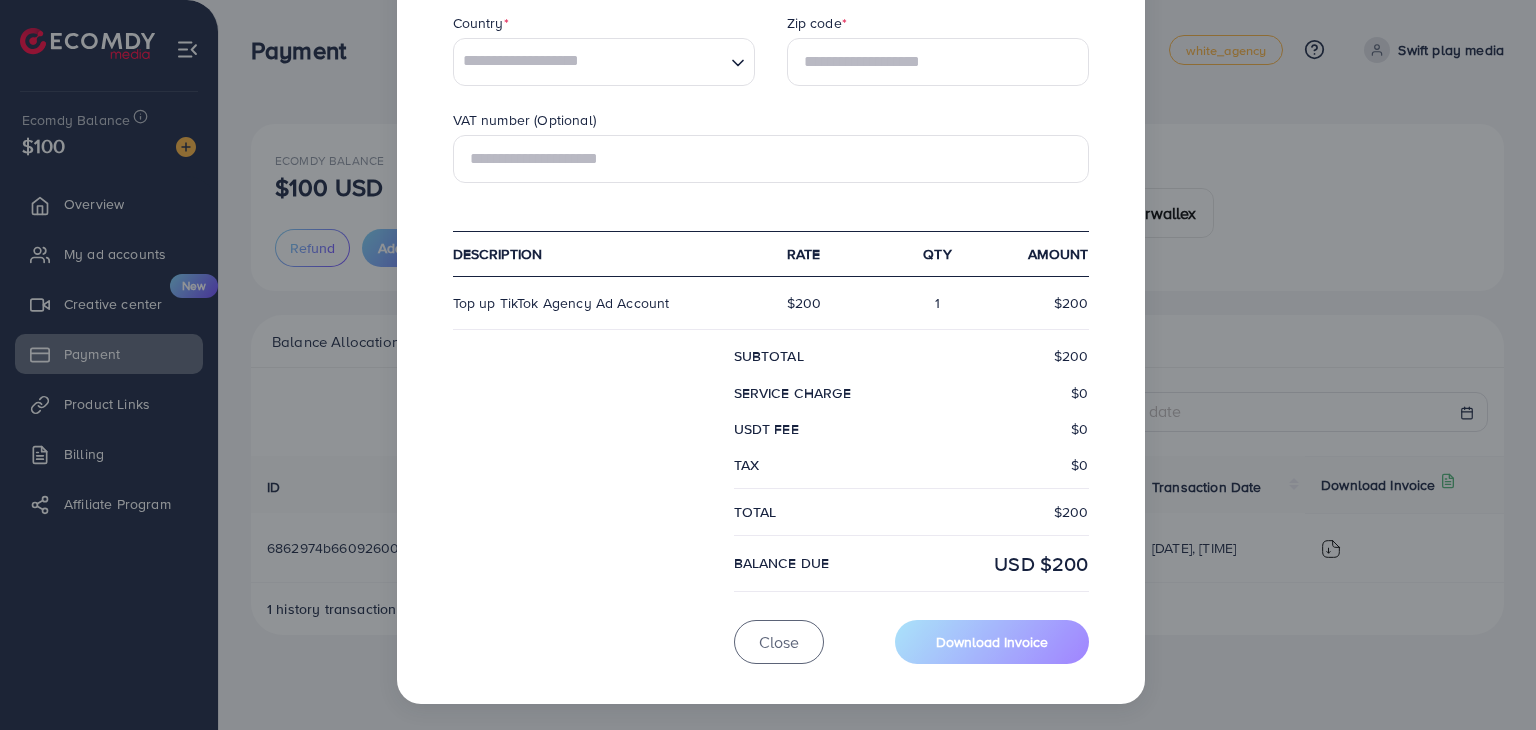 click on "Description   Rate   qty   Amount   Top up TikTok Agency Ad Account   $200   1   $200   subtotal   $200   Service charge   $0   USDT fee   $0   Tax   $0   Total   $200   balance due   USD $200" at bounding box center (771, 418) 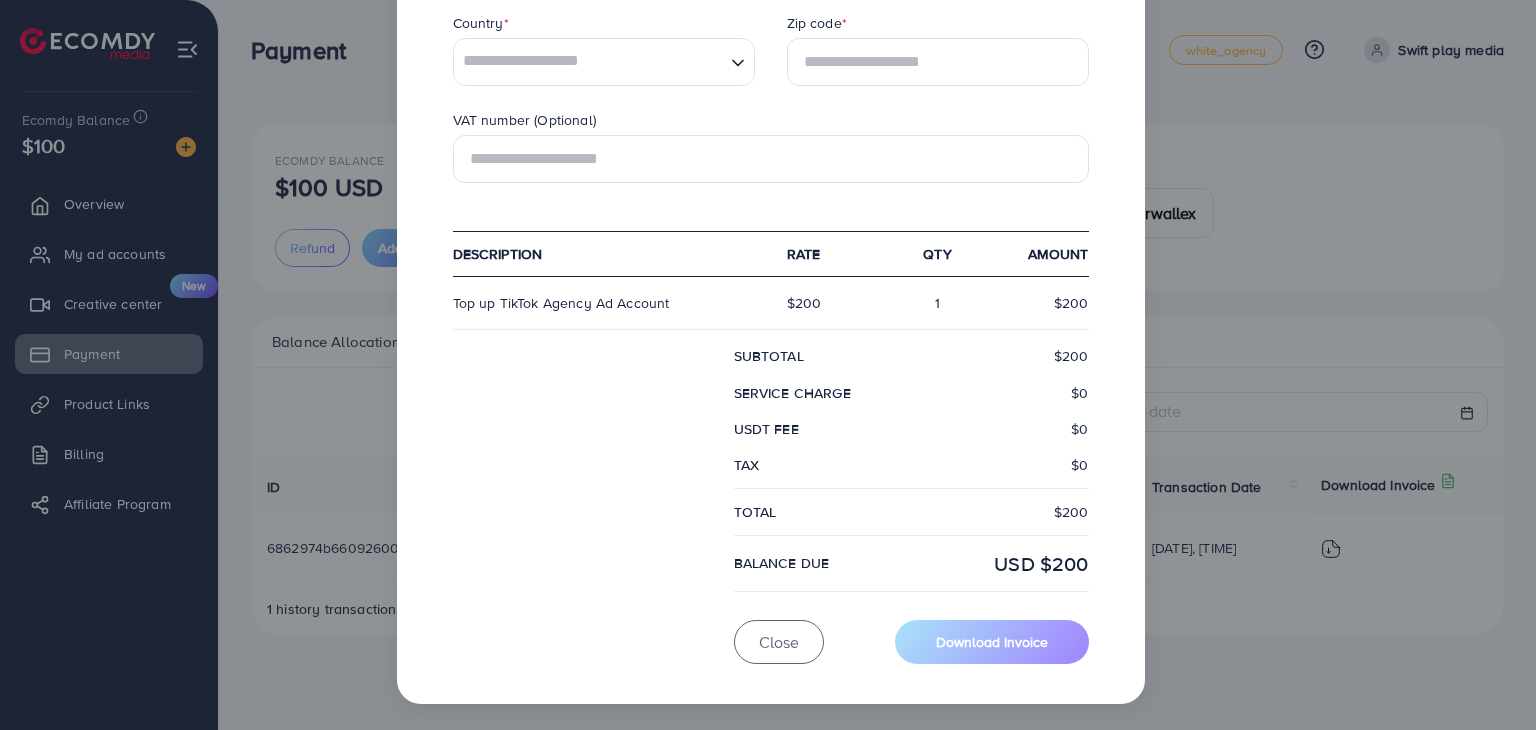 scroll, scrollTop: 0, scrollLeft: 0, axis: both 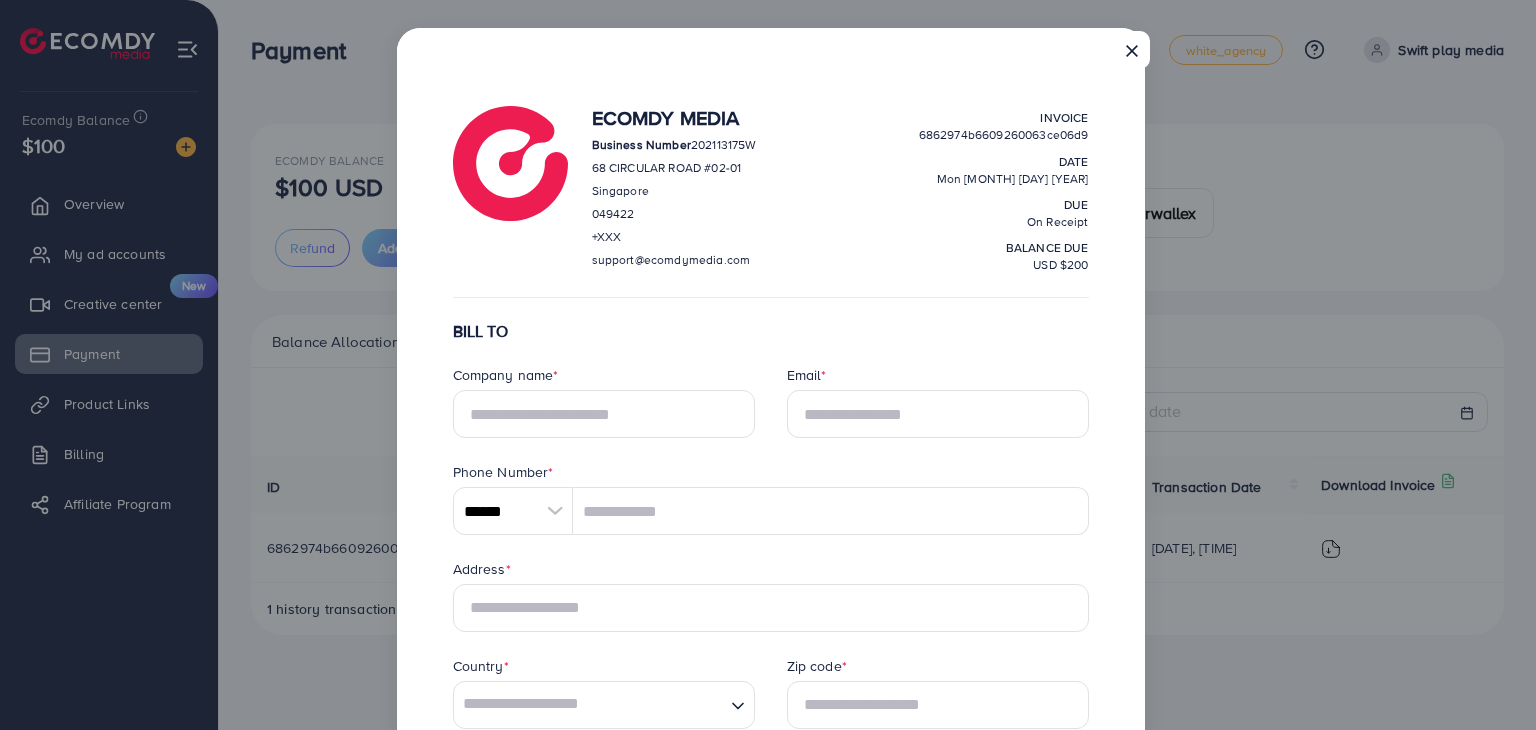 click on "×" at bounding box center (1132, 50) 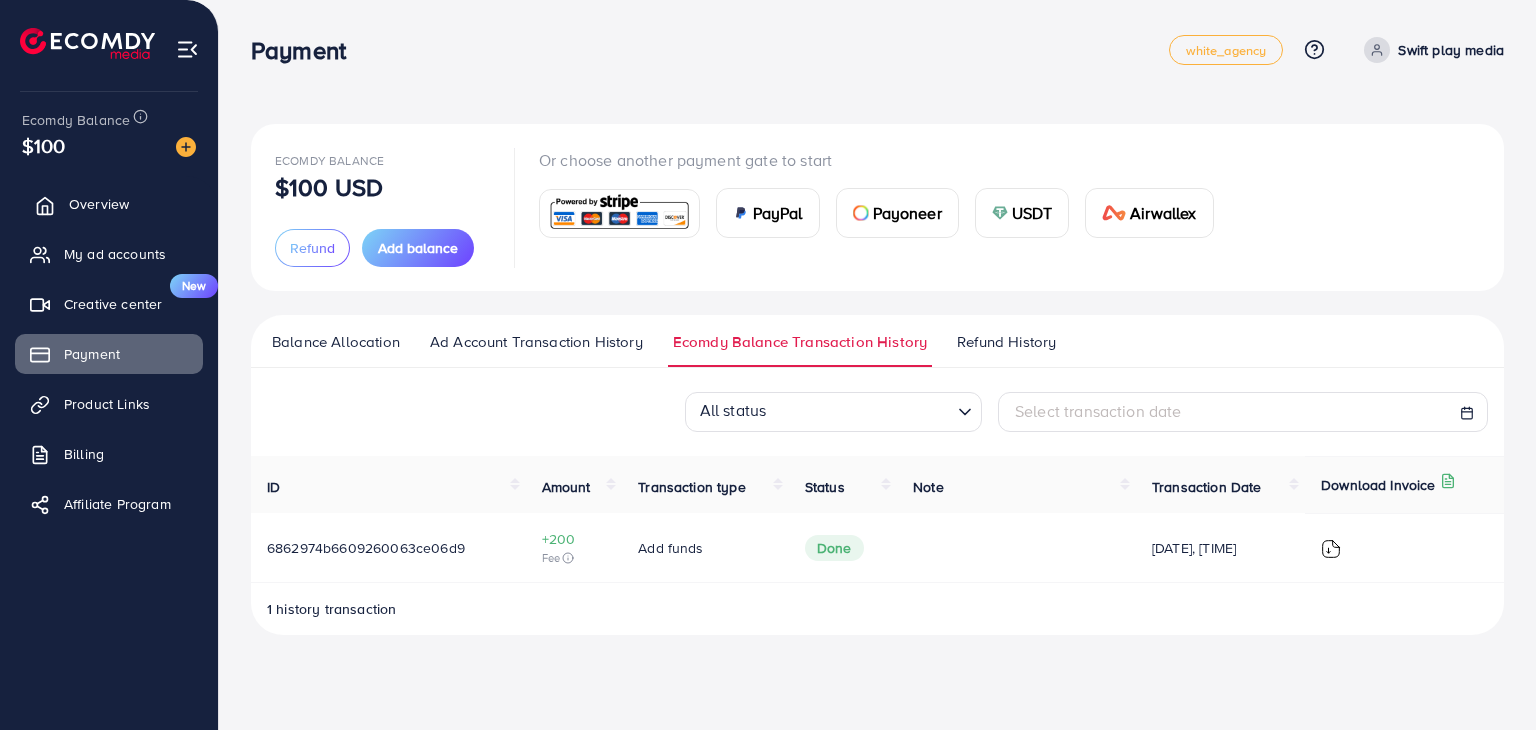 click on "Overview" at bounding box center (99, 204) 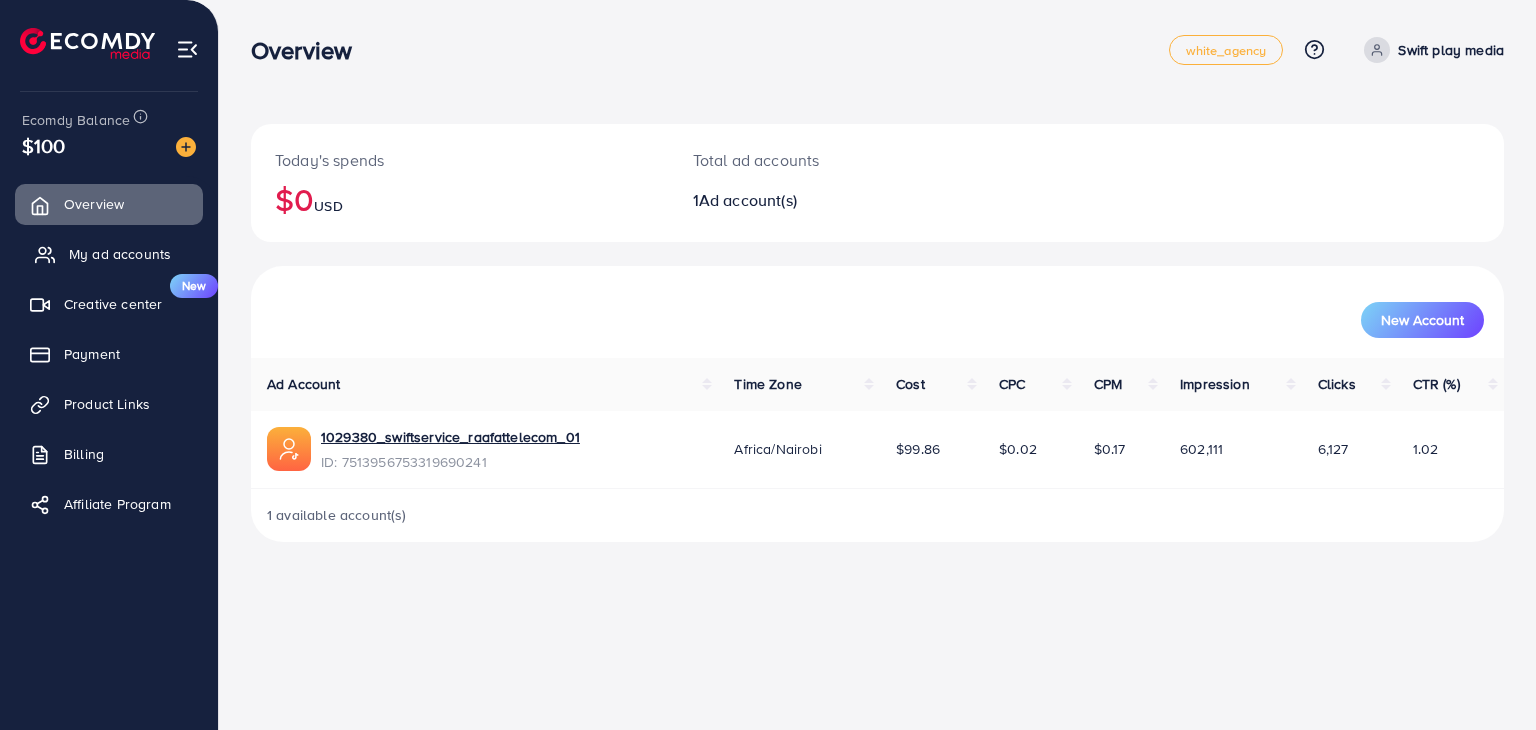click on "My ad accounts" at bounding box center [120, 254] 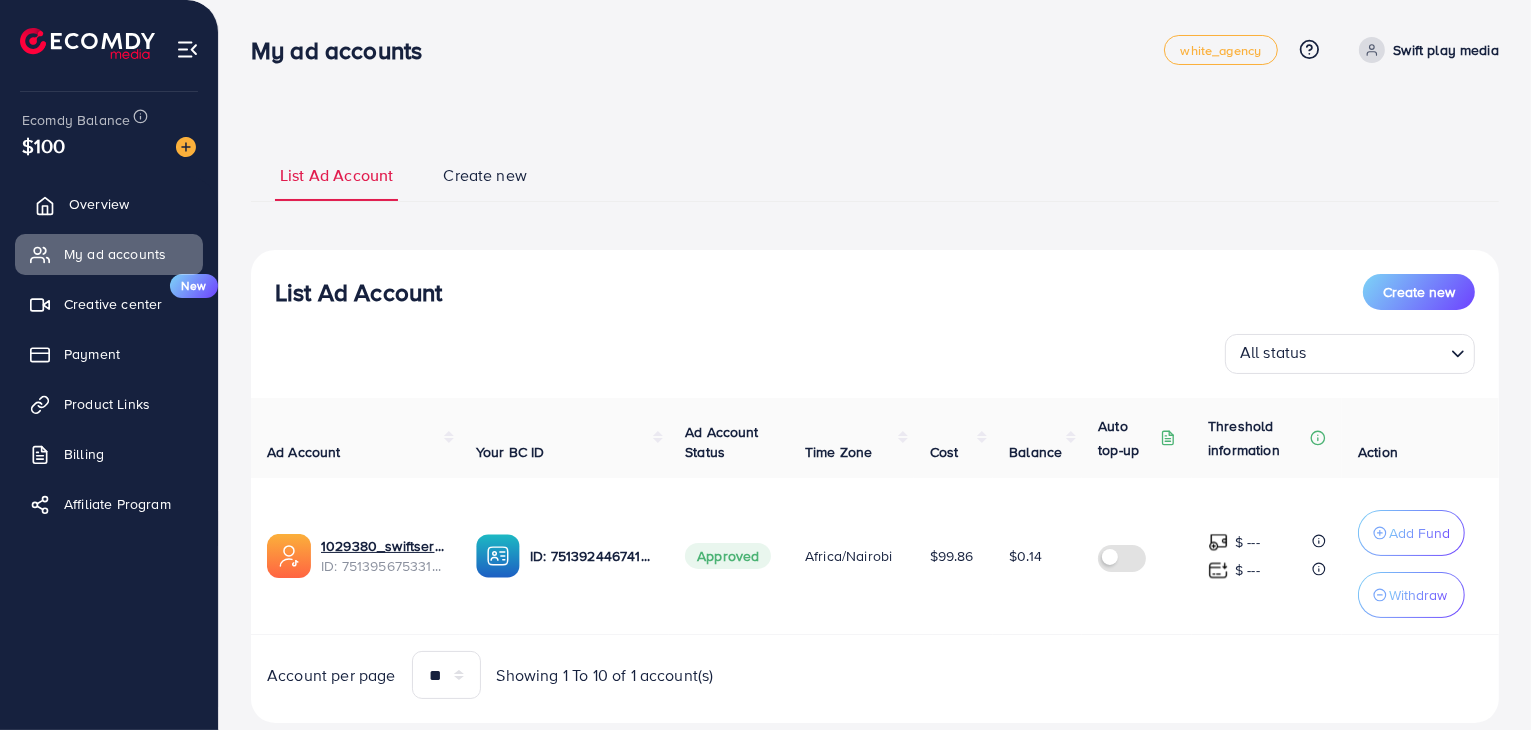 click on "Overview" at bounding box center [109, 204] 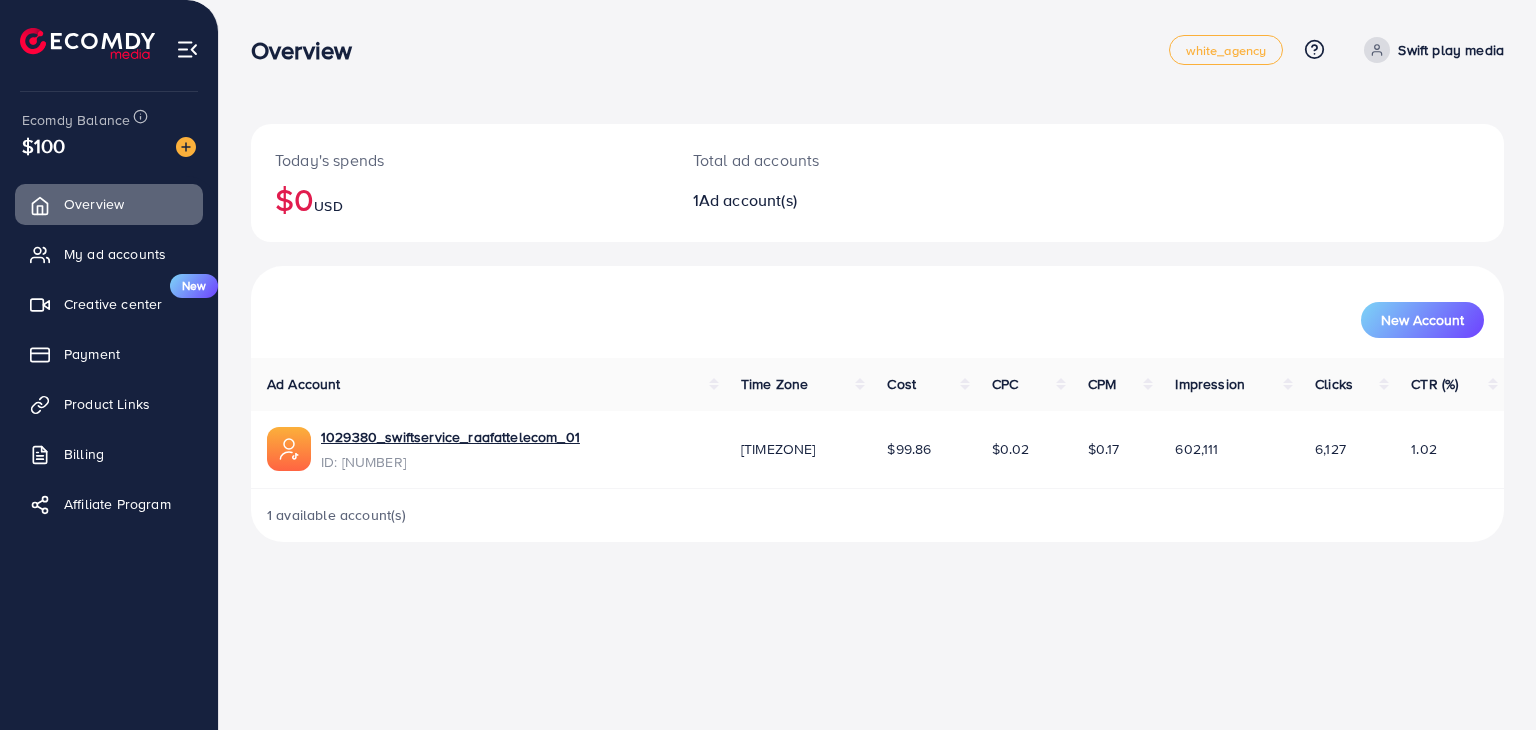 scroll, scrollTop: 0, scrollLeft: 0, axis: both 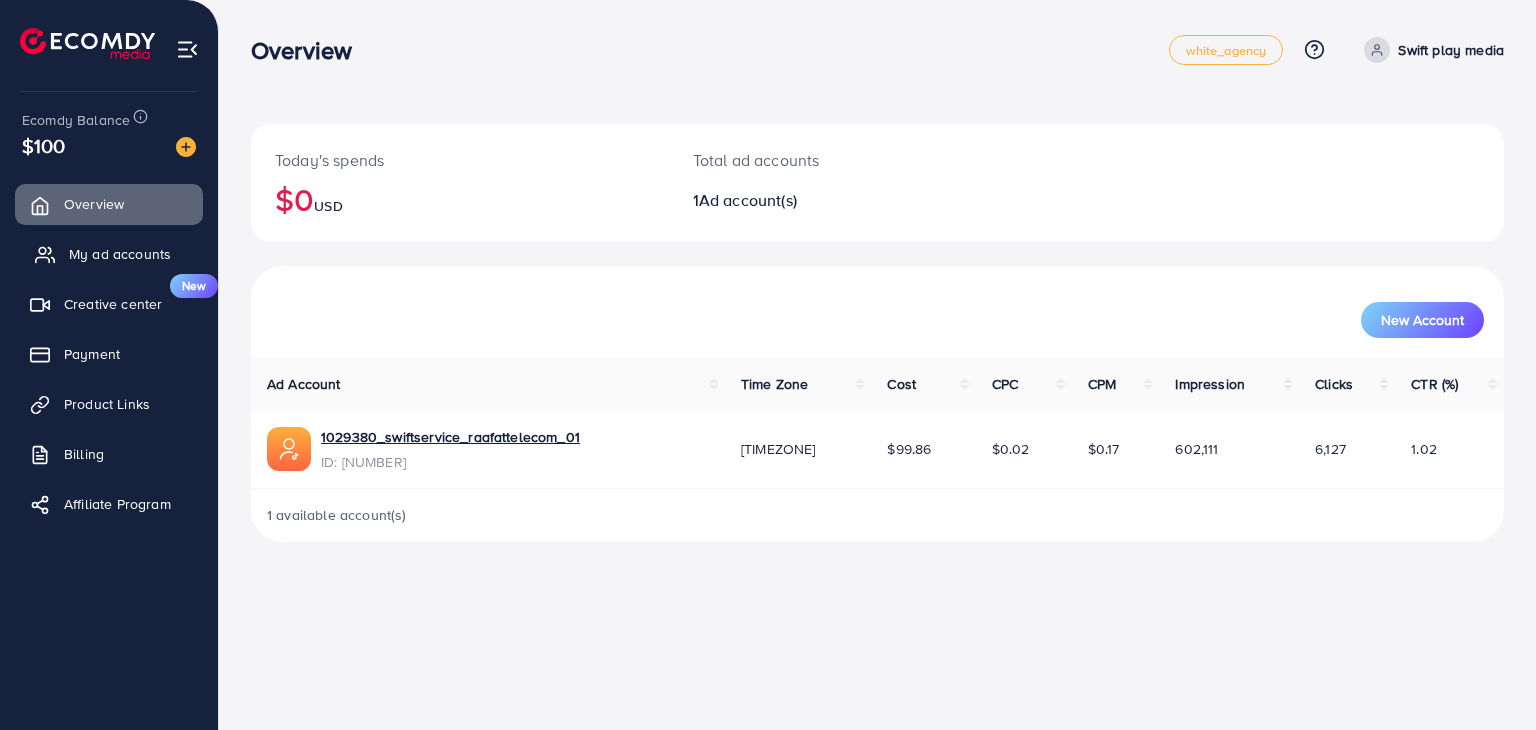 click on "My ad accounts" at bounding box center [120, 254] 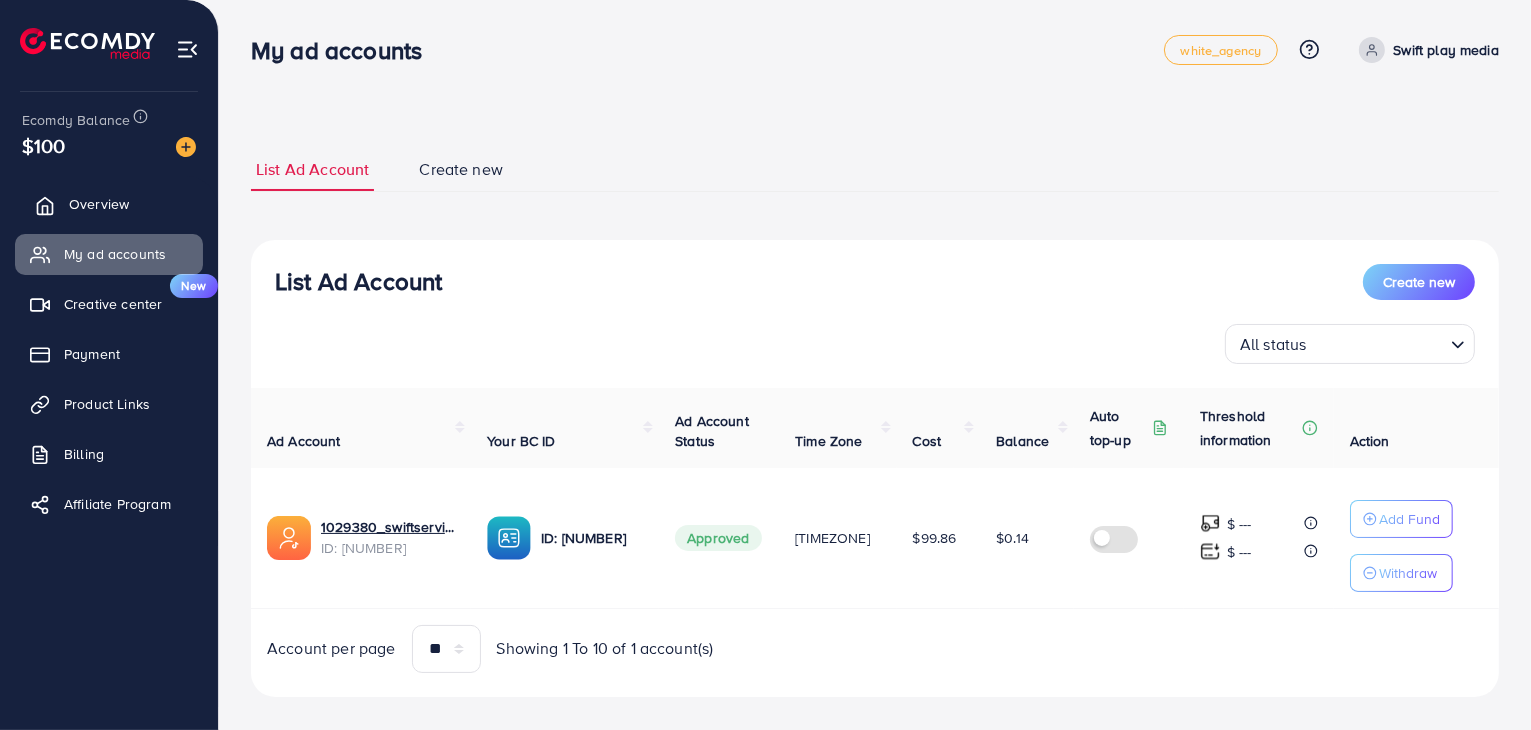 click on "Overview" at bounding box center (99, 204) 